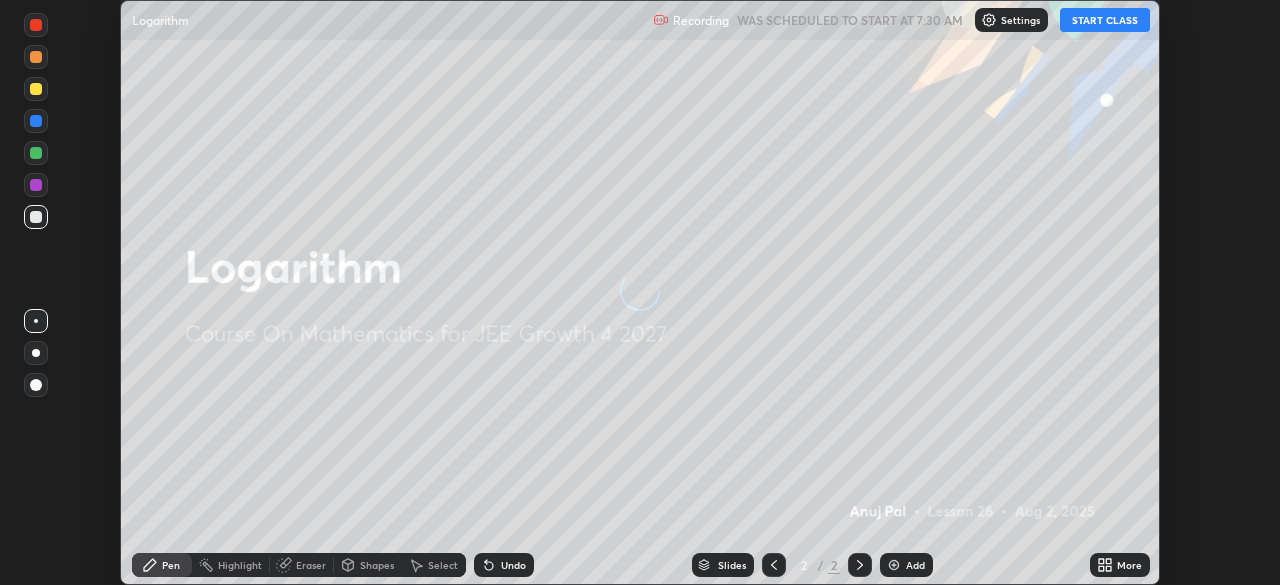 scroll, scrollTop: 0, scrollLeft: 0, axis: both 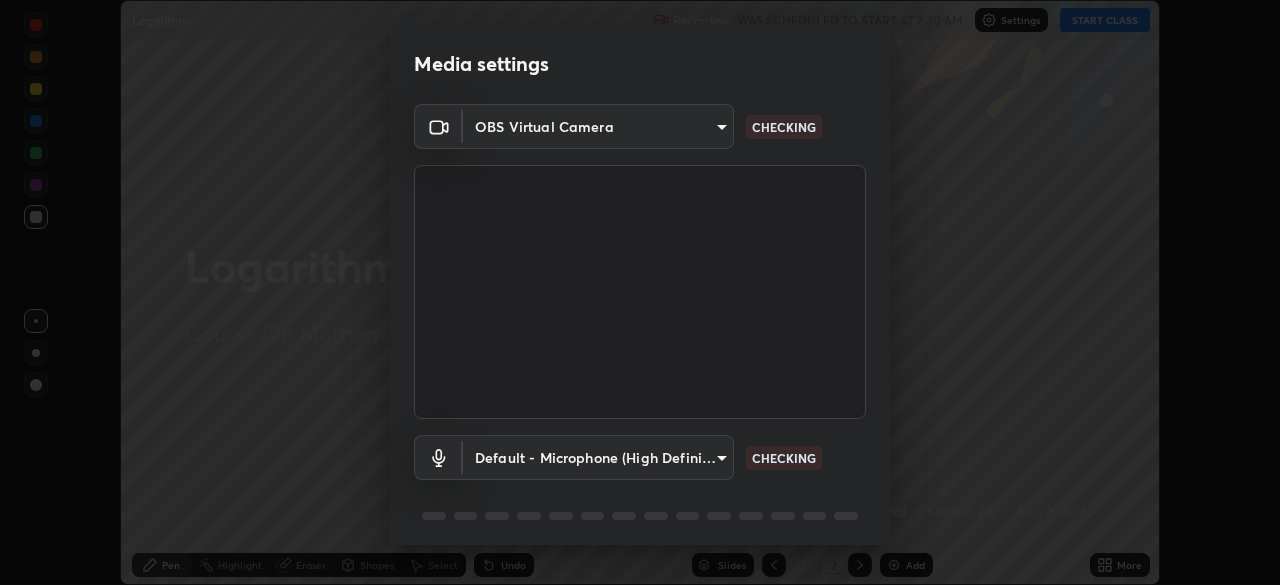 type on "ed5728659d4a2628327284da790eb6393f1623e3a82d583cb44db94038f4ead1" 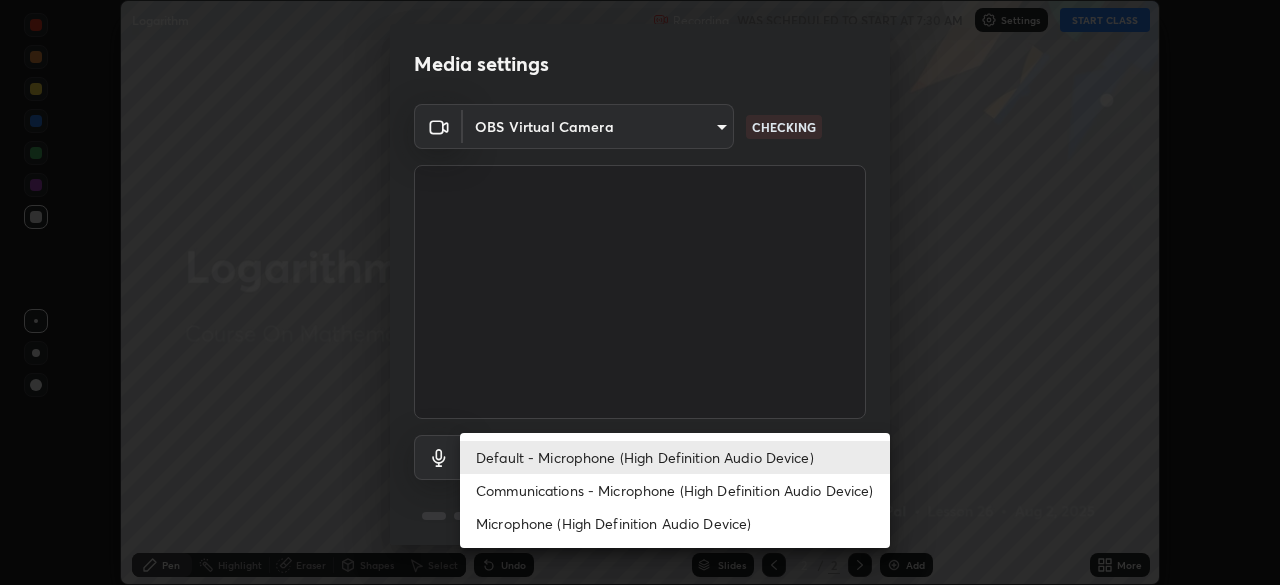 click on "Communications - Microphone (High Definition Audio Device)" at bounding box center [675, 490] 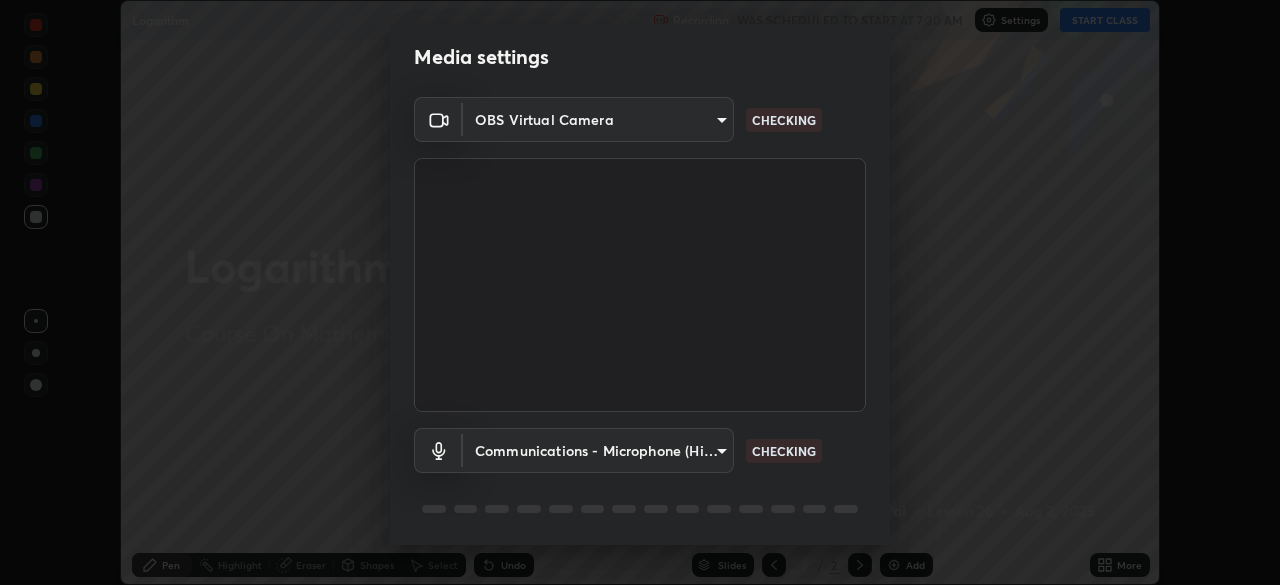 scroll, scrollTop: 0, scrollLeft: 0, axis: both 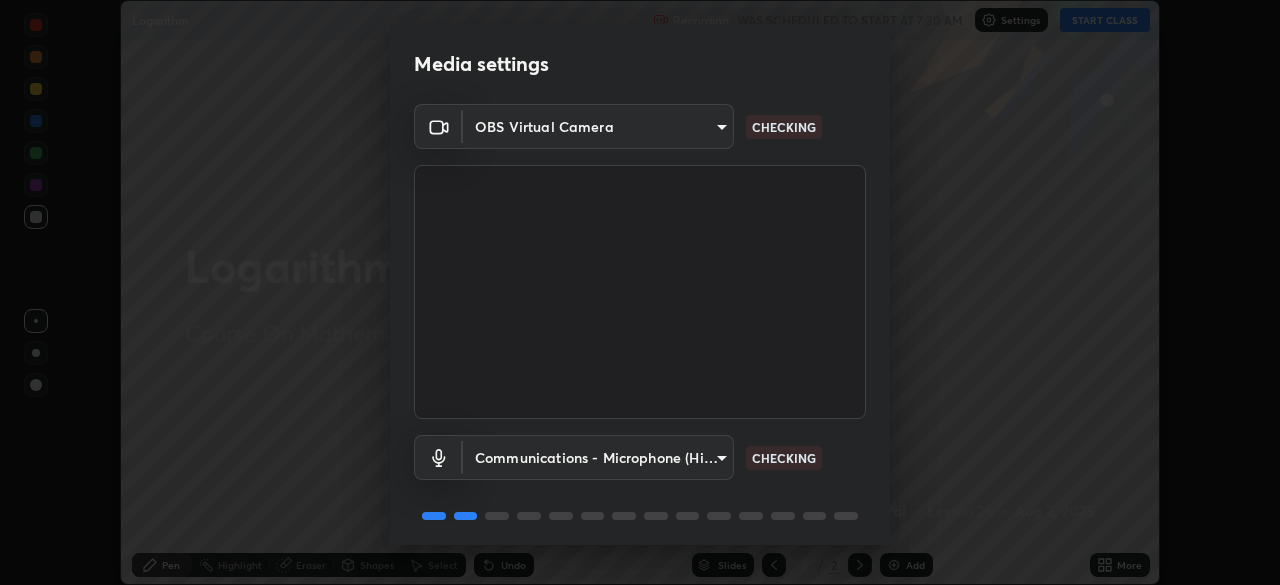 click on "Erase all Logarithm Recording WAS SCHEDULED TO START AT  7:30 AM Settings START CLASS Setting up your live class Logarithm • L26 of Course On Mathematics for JEE Growth 4 2027 [FIRST] [LAST] Pen Highlight Eraser Shapes Select Undo Slides 2 / 2 Add More No doubts shared Encourage your learners to ask a doubt for better clarity Report an issue Reason for reporting Buffering Chat not working Audio - Video sync issue Educator video quality low ​ Attach an image Report Media settings OBS Virtual Camera [HASH] CHECKING Communications - Microphone (High Definition Audio Device) communications CHECKING 1 / 5 Next" at bounding box center [640, 292] 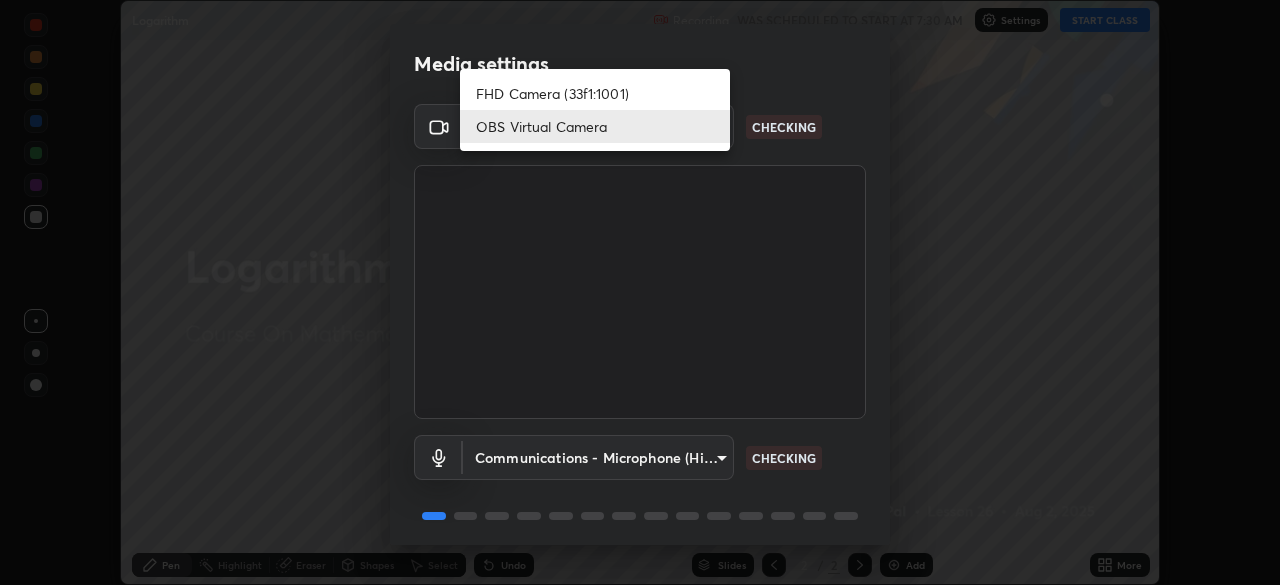click on "OBS Virtual Camera" at bounding box center (595, 126) 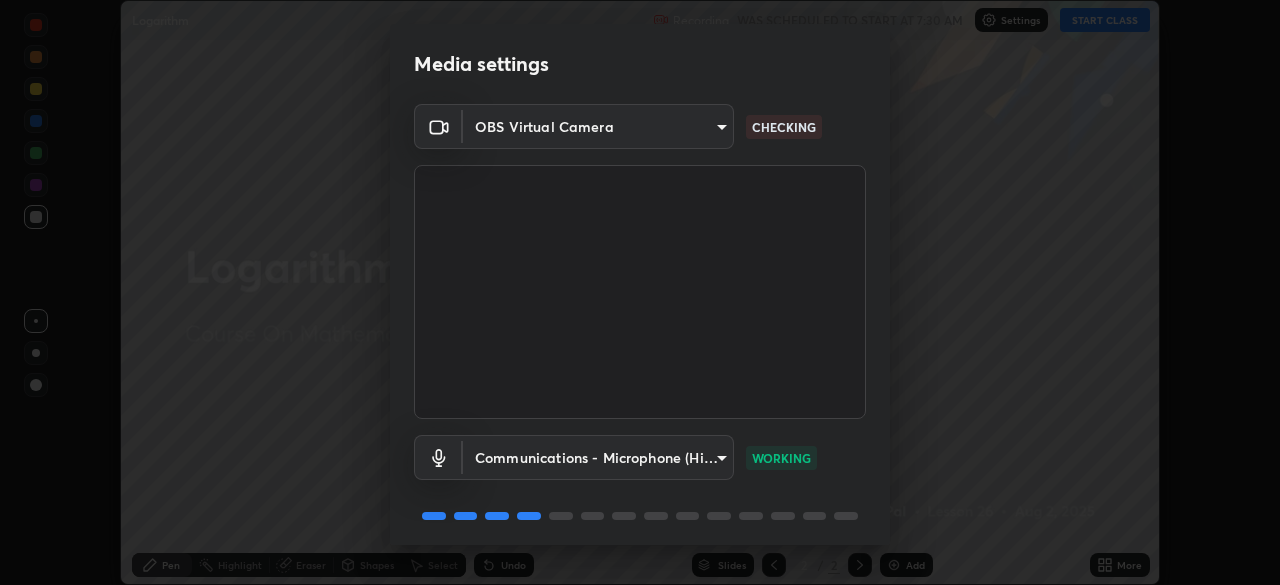 scroll, scrollTop: 71, scrollLeft: 0, axis: vertical 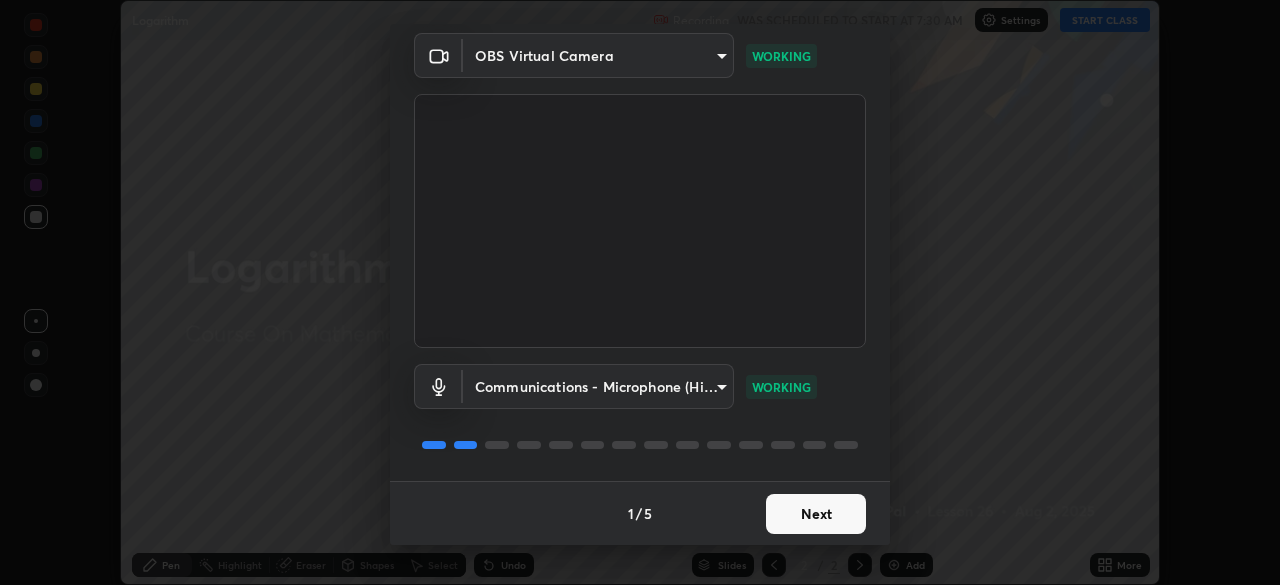 click on "Next" at bounding box center [816, 514] 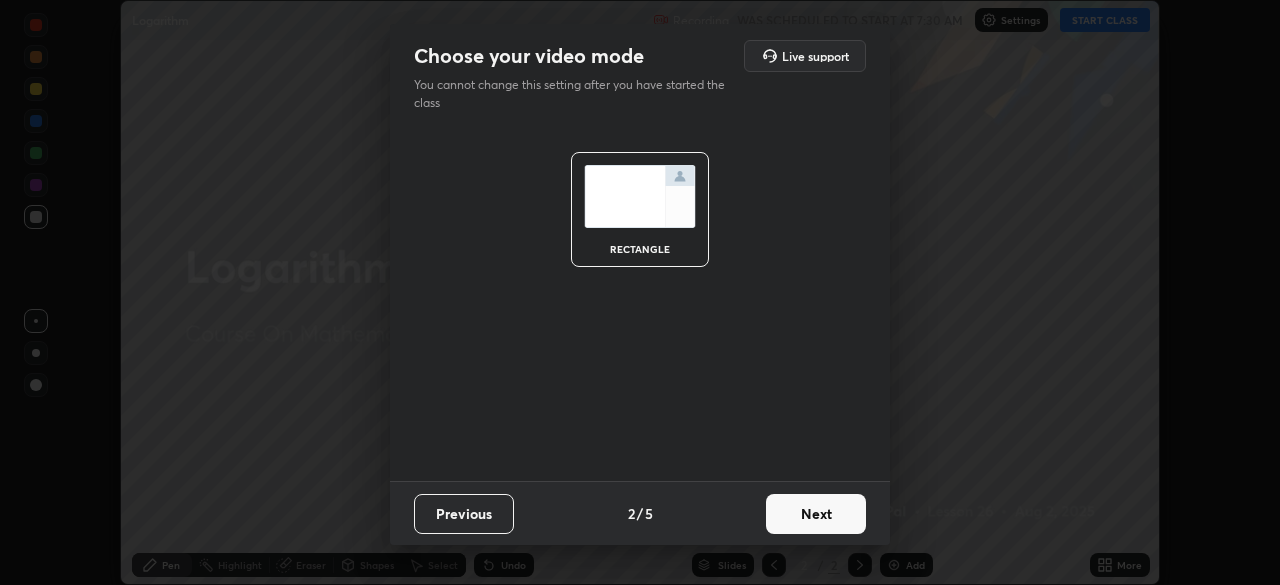 scroll, scrollTop: 0, scrollLeft: 0, axis: both 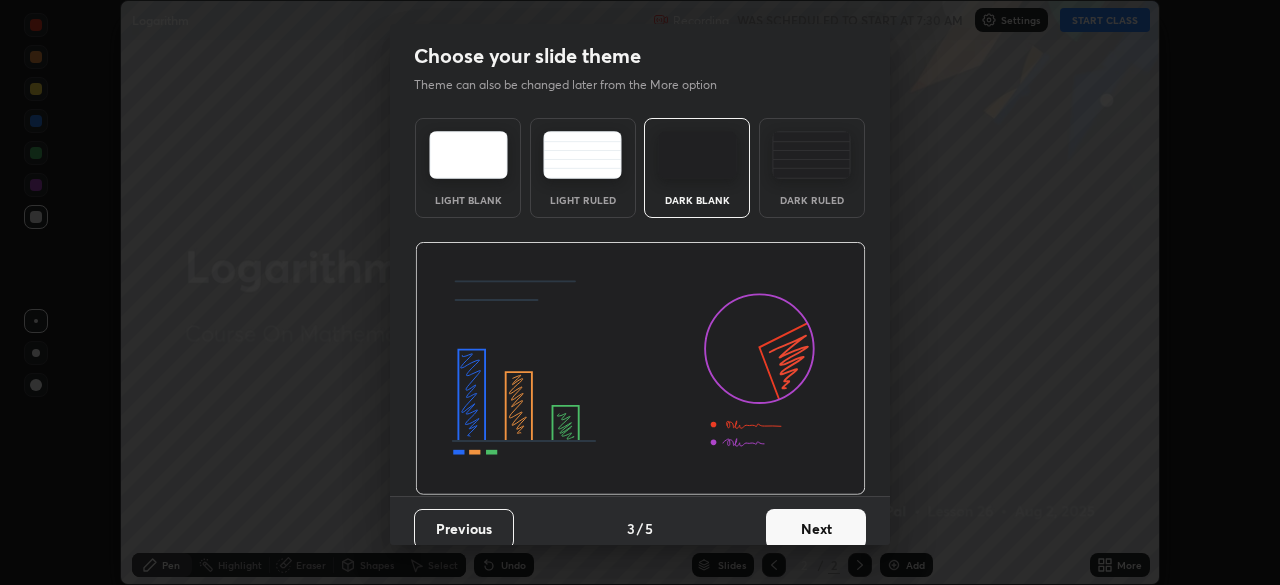 click on "Next" at bounding box center [816, 529] 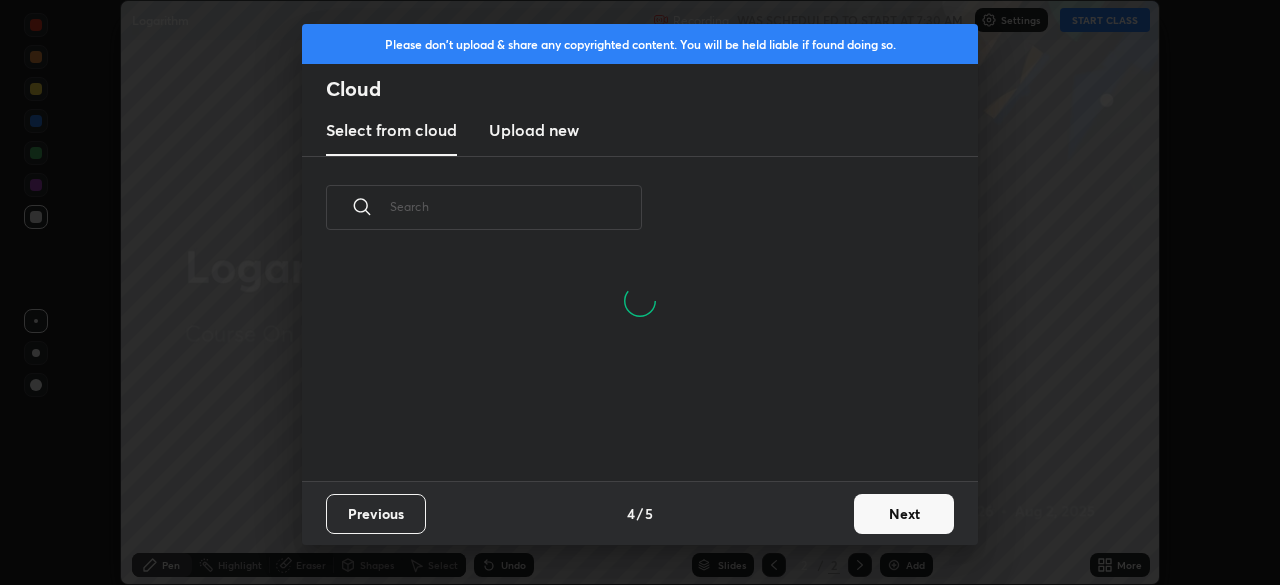 click on "Next" at bounding box center (904, 514) 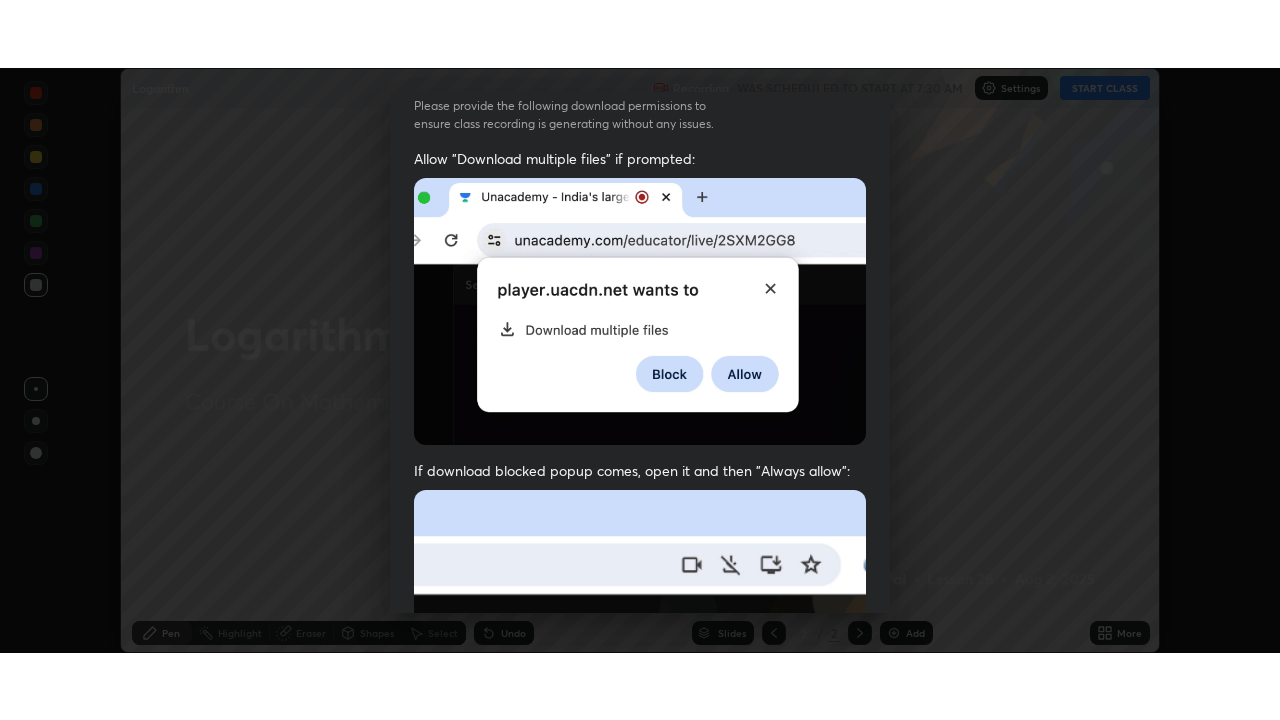 scroll, scrollTop: 479, scrollLeft: 0, axis: vertical 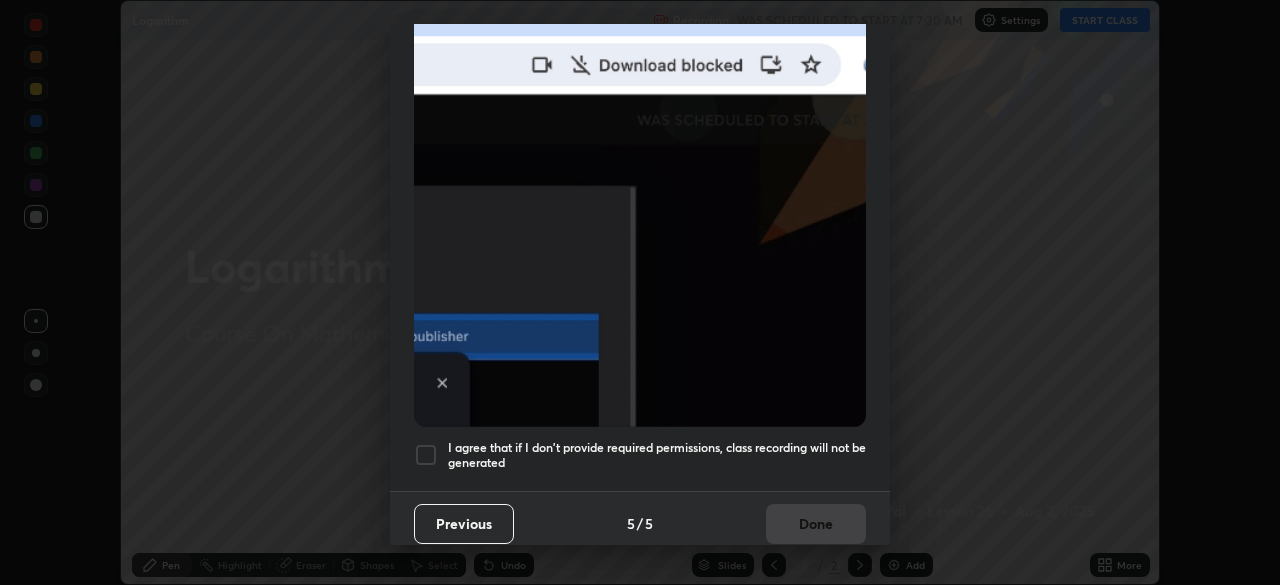 click on "I agree that if I don't provide required permissions, class recording will not be generated" at bounding box center [657, 455] 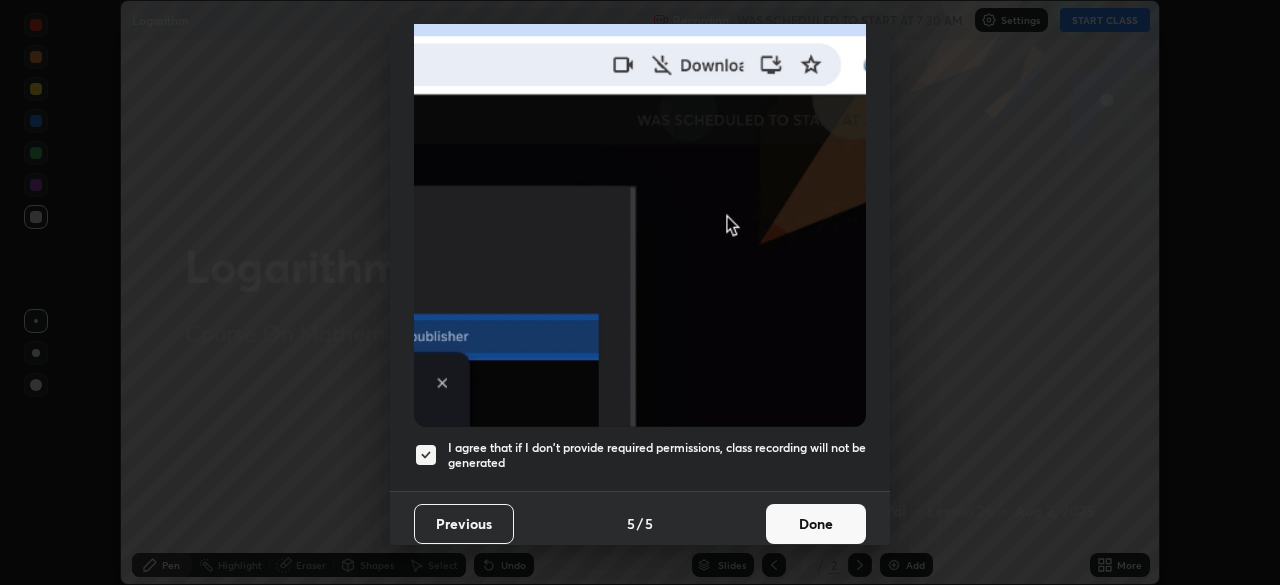 click on "Done" at bounding box center [816, 524] 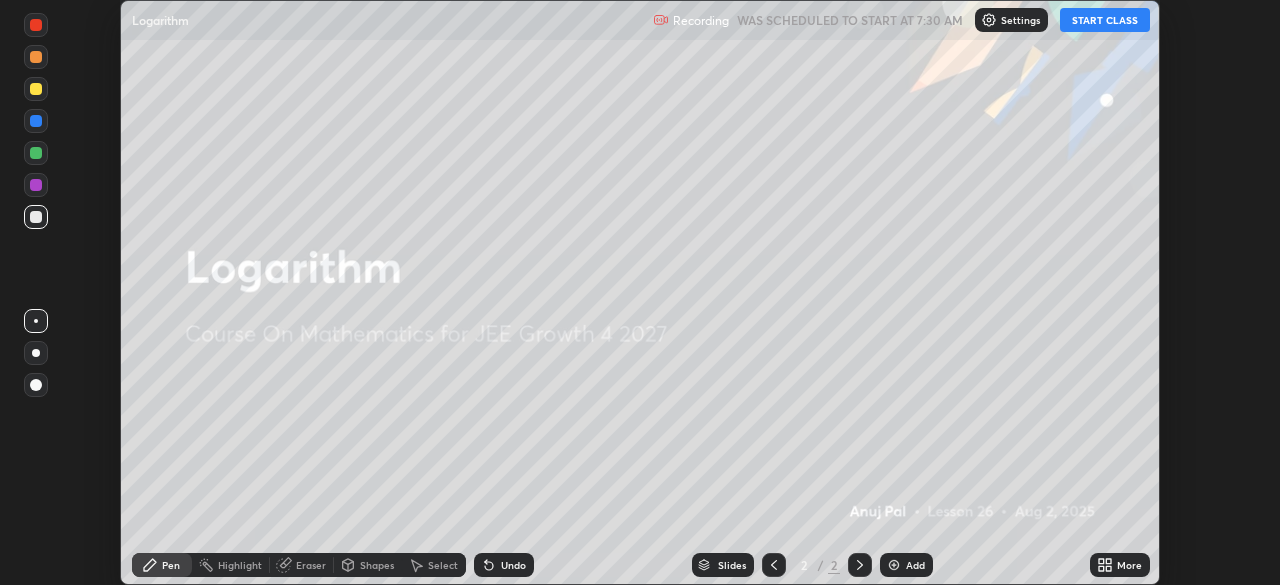 click 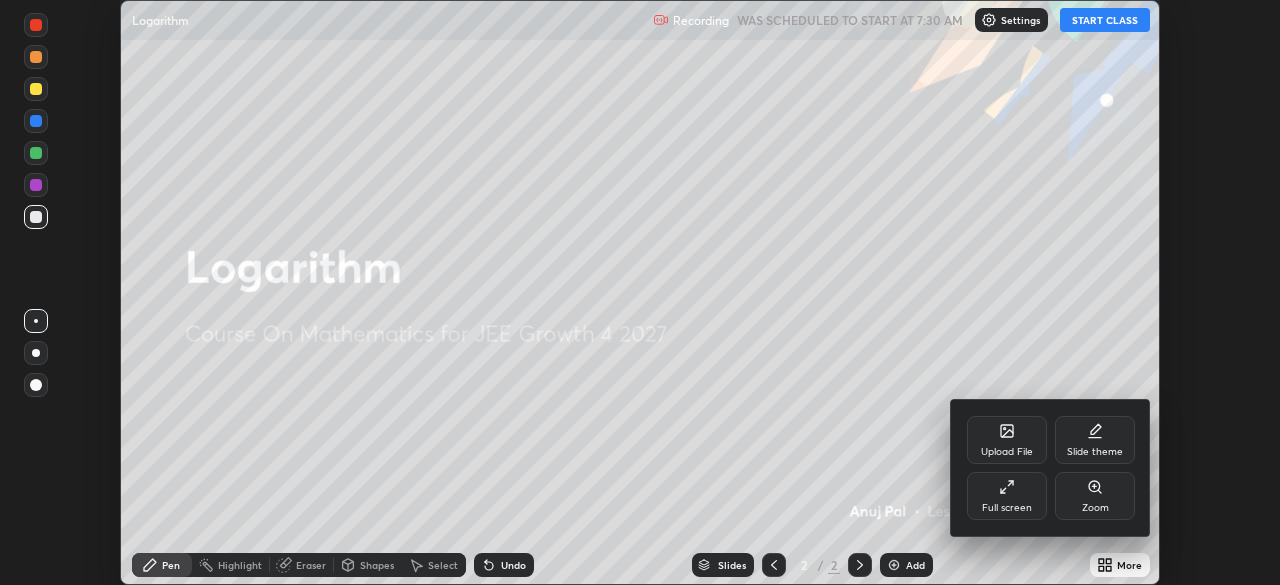 click on "Full screen" at bounding box center [1007, 496] 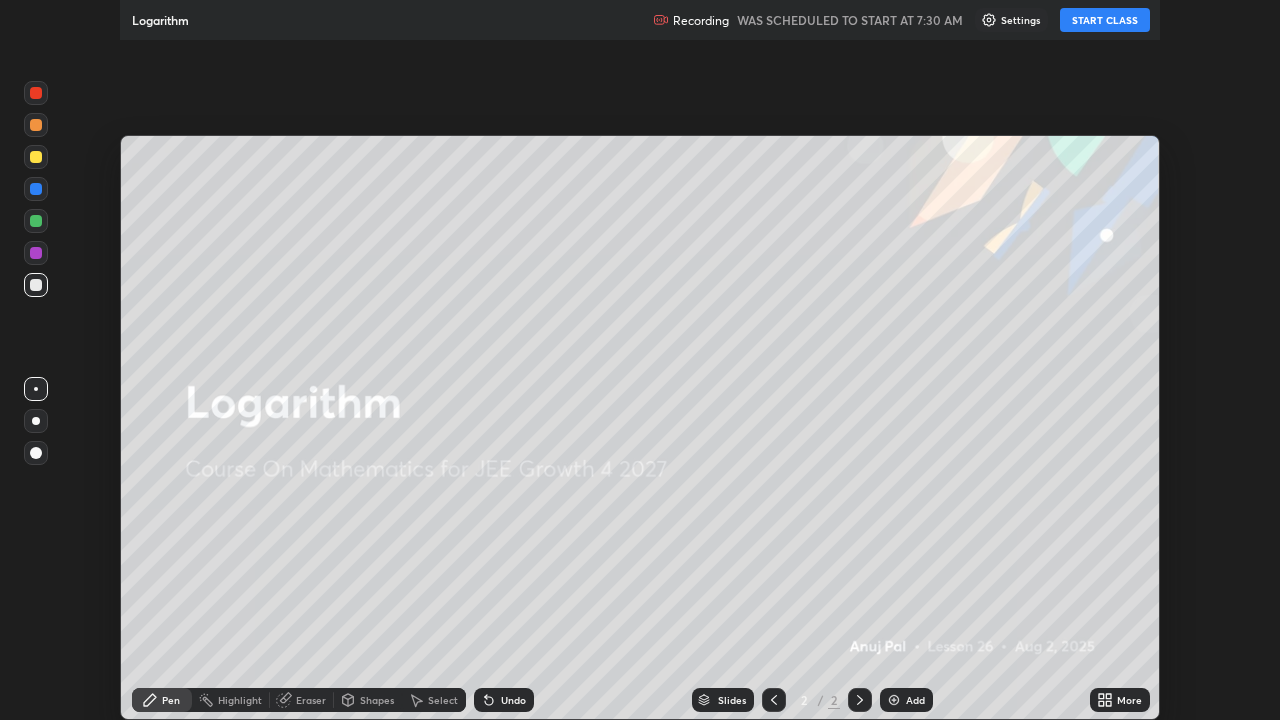 scroll, scrollTop: 99280, scrollLeft: 98720, axis: both 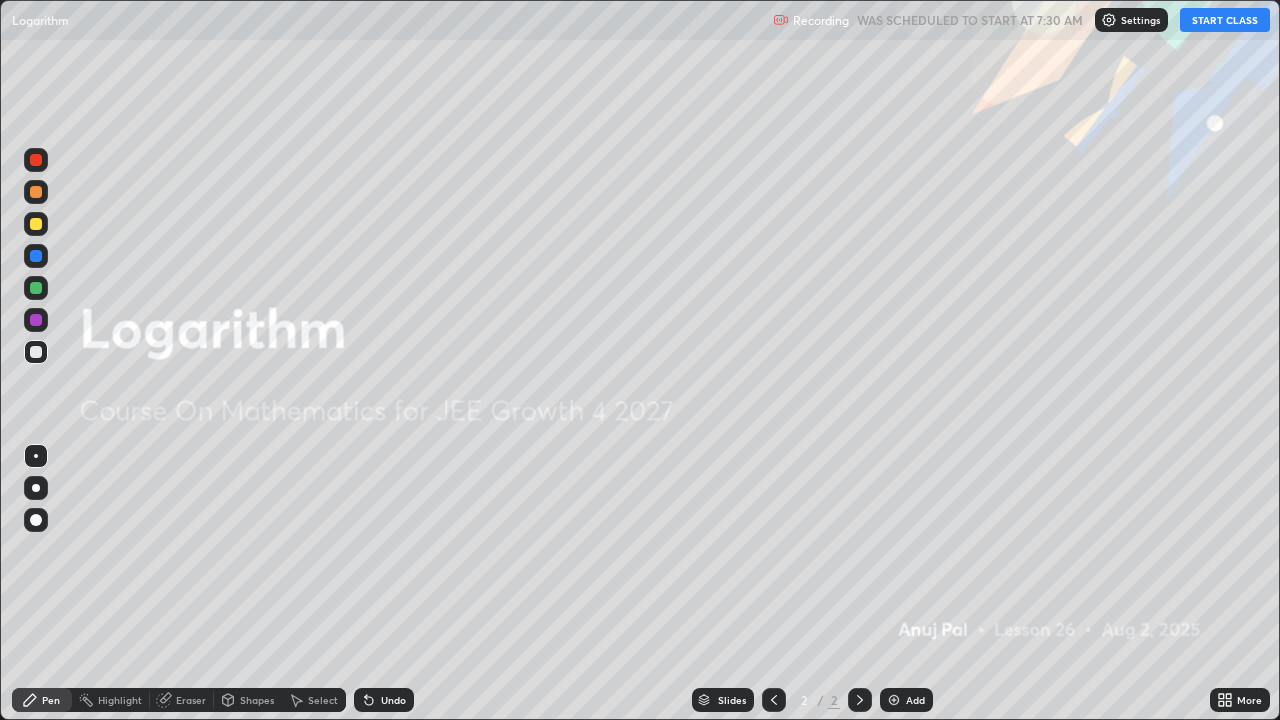 click on "START CLASS" at bounding box center [1225, 20] 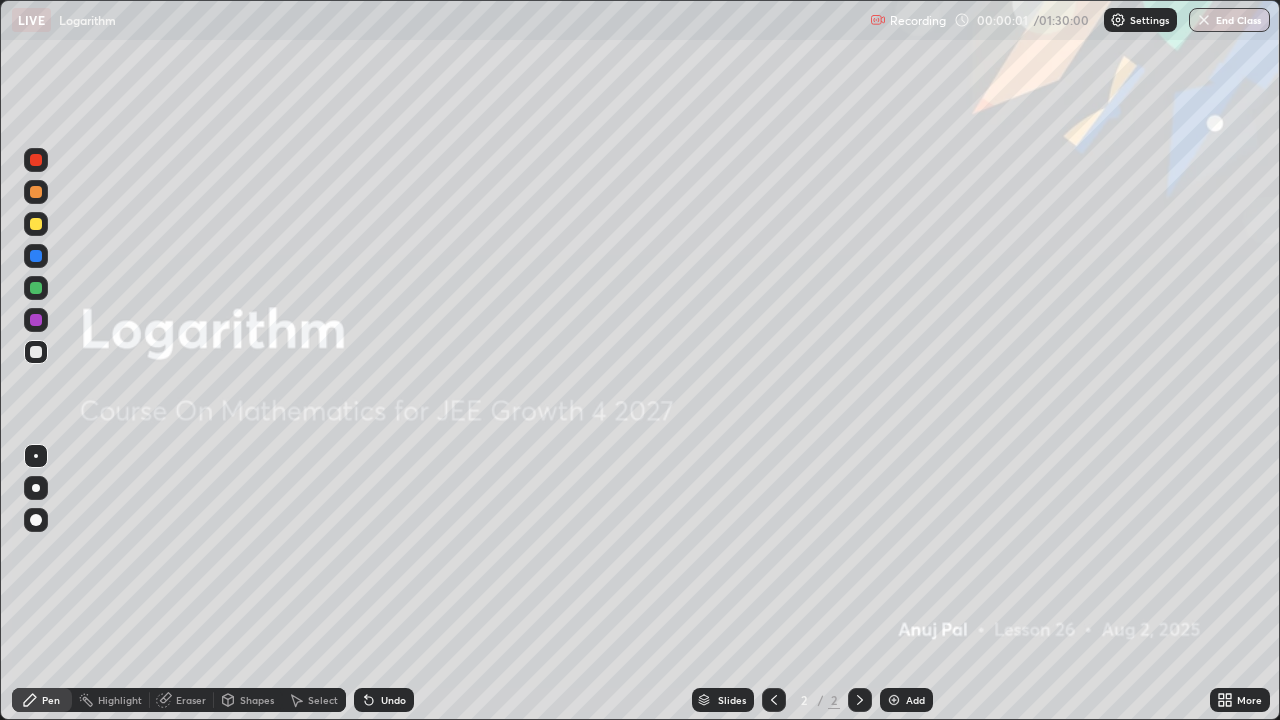 click on "Add" at bounding box center (915, 700) 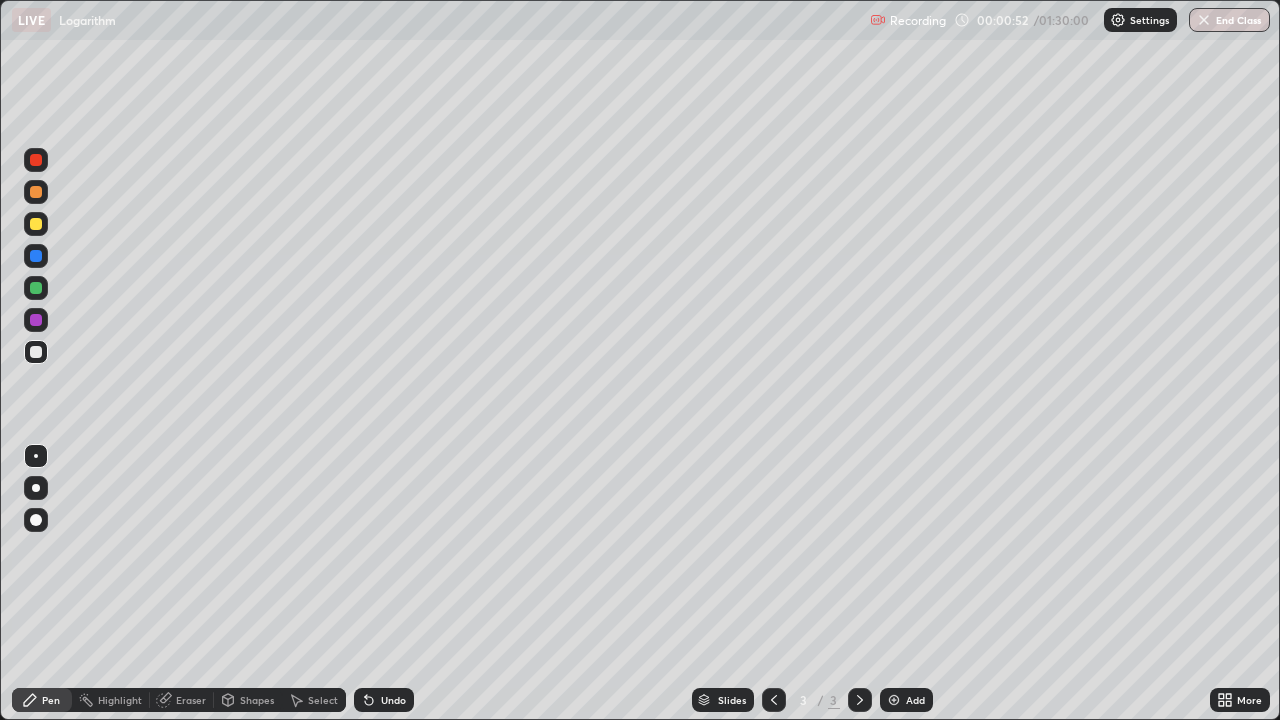 click on "Eraser" at bounding box center (191, 700) 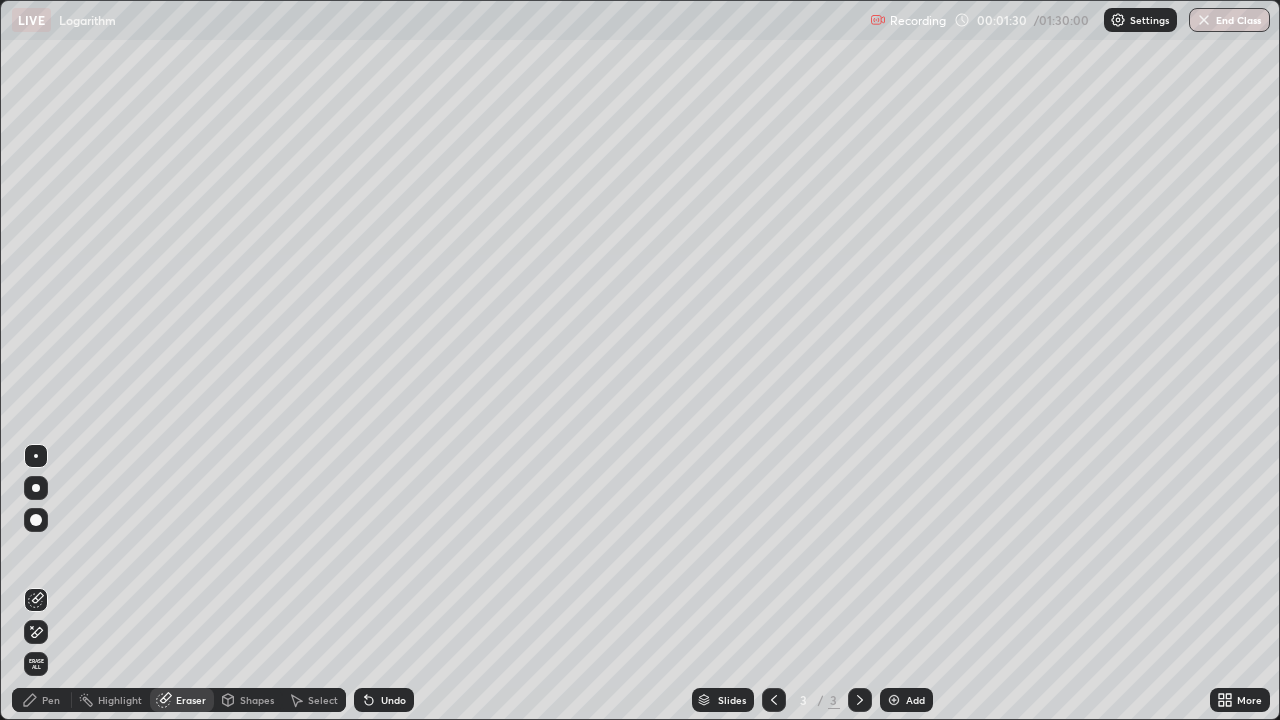 click on "Pen" at bounding box center (51, 700) 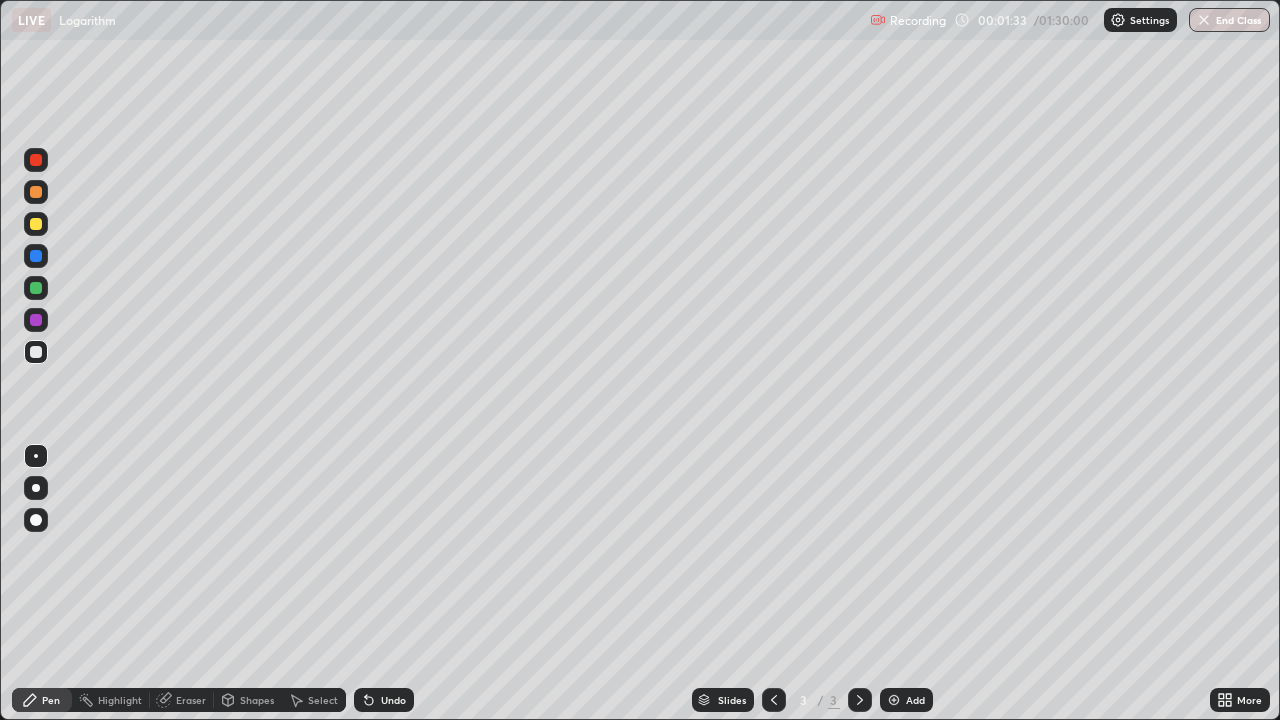 click at bounding box center [36, 192] 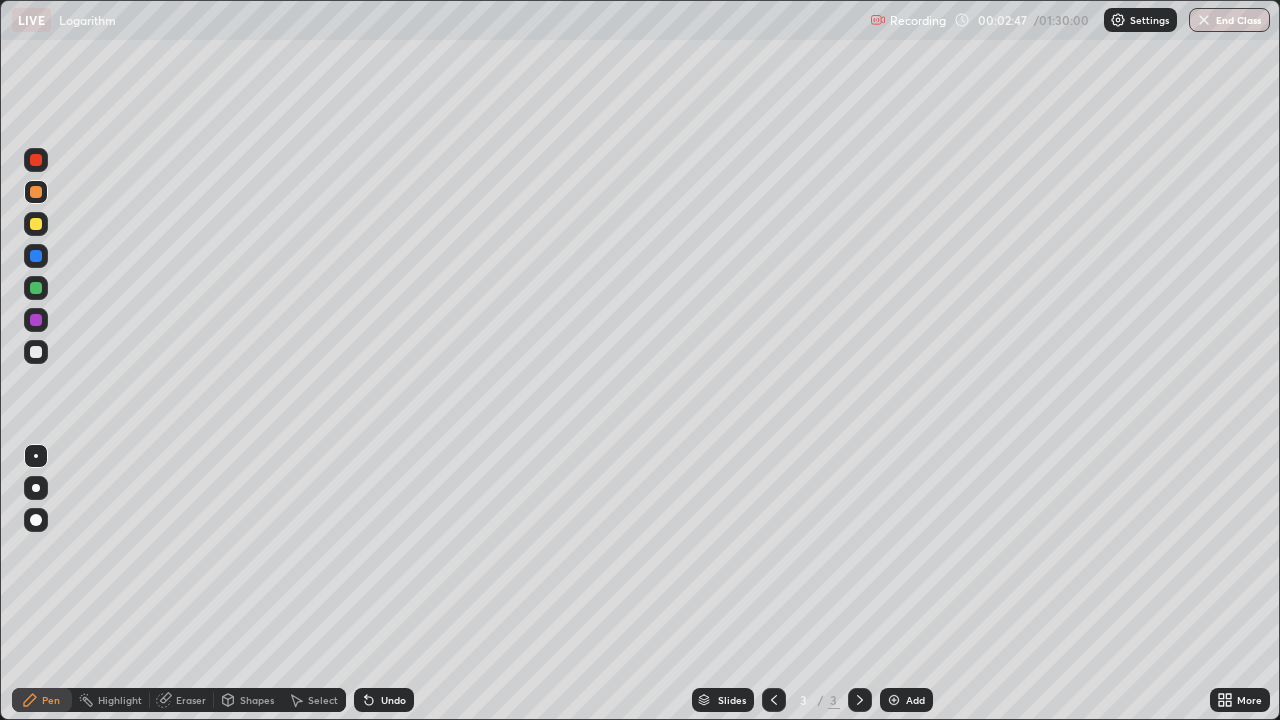 click on "Undo" at bounding box center (384, 700) 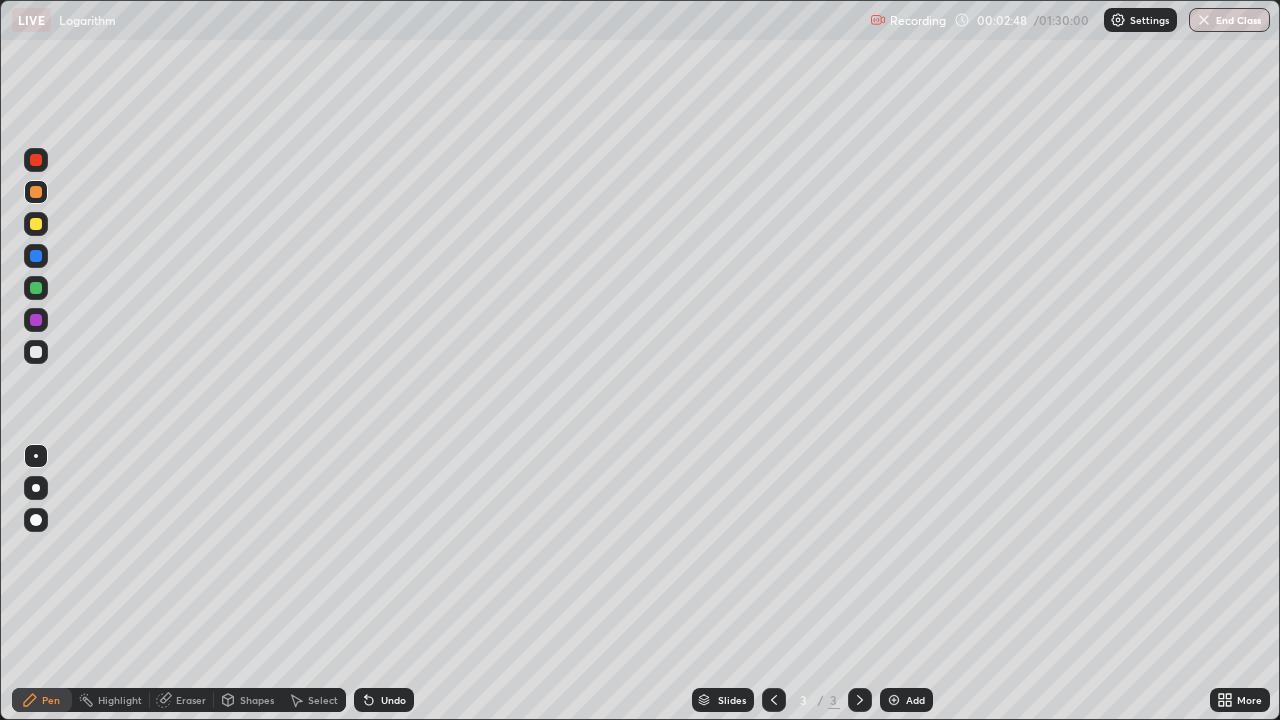 click on "Undo" at bounding box center (393, 700) 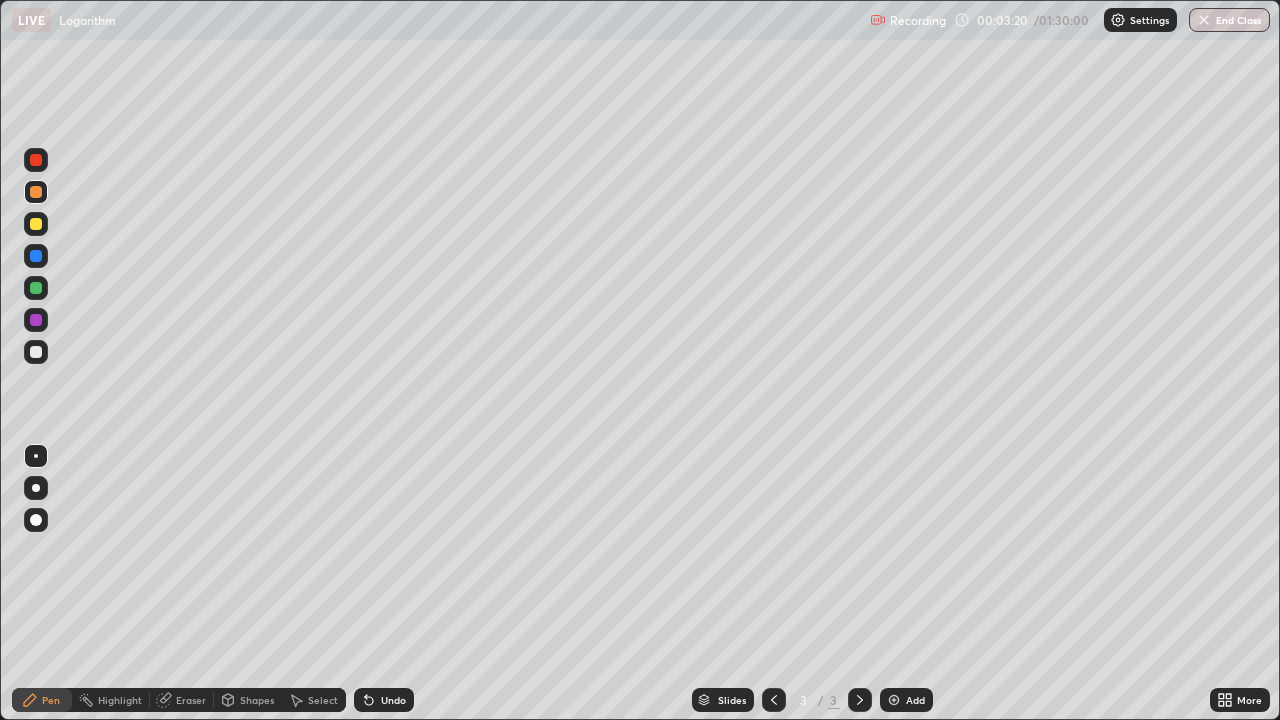 click on "Undo" at bounding box center [384, 700] 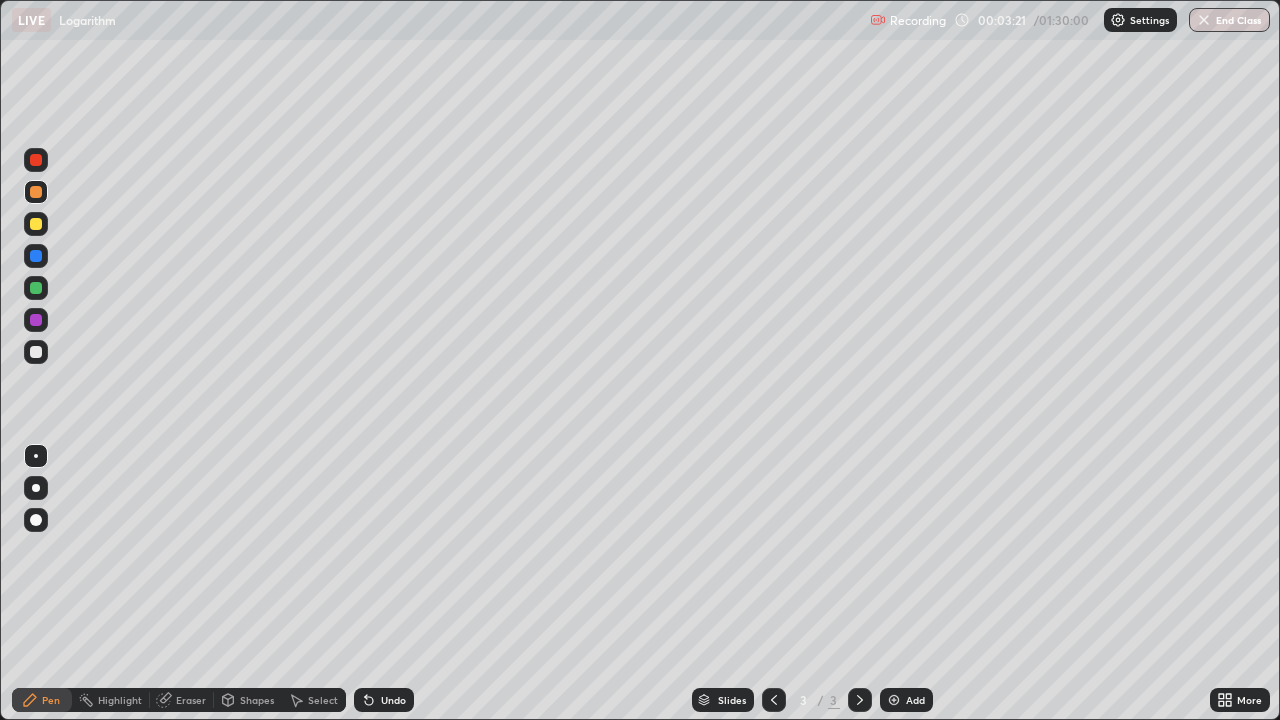 click at bounding box center (36, 352) 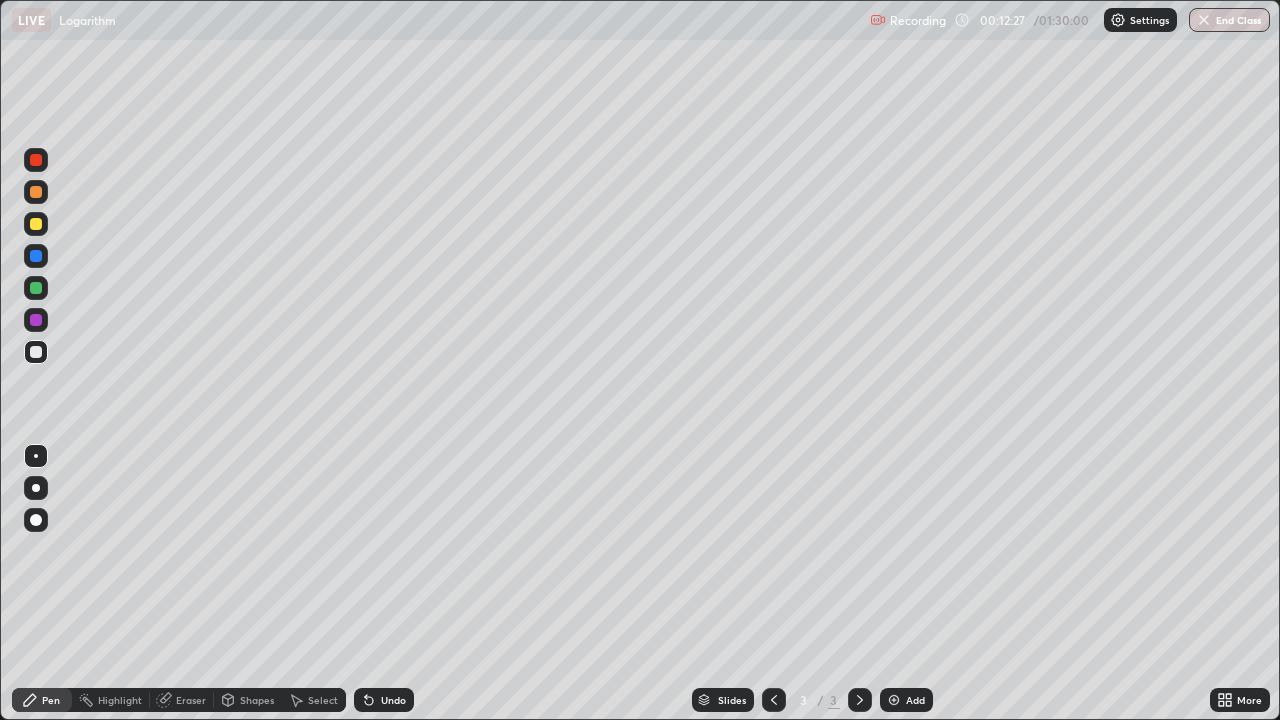 click at bounding box center [894, 700] 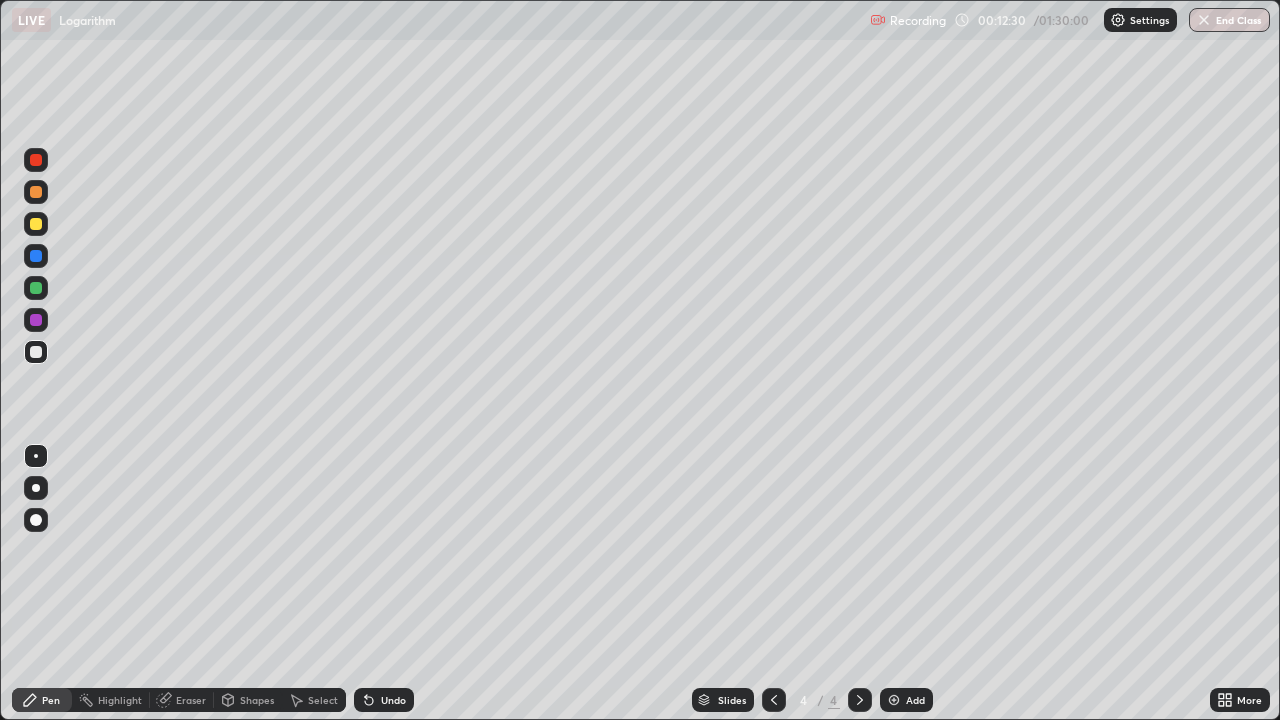click at bounding box center [36, 192] 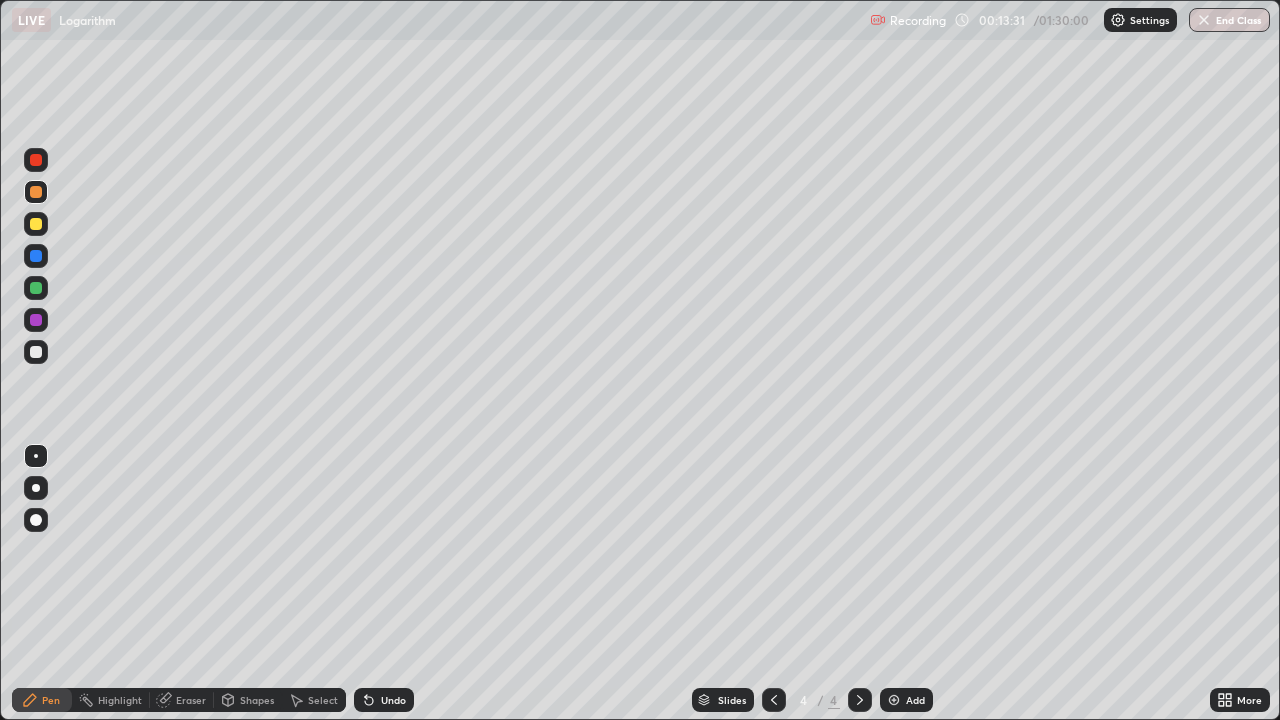 click at bounding box center [36, 352] 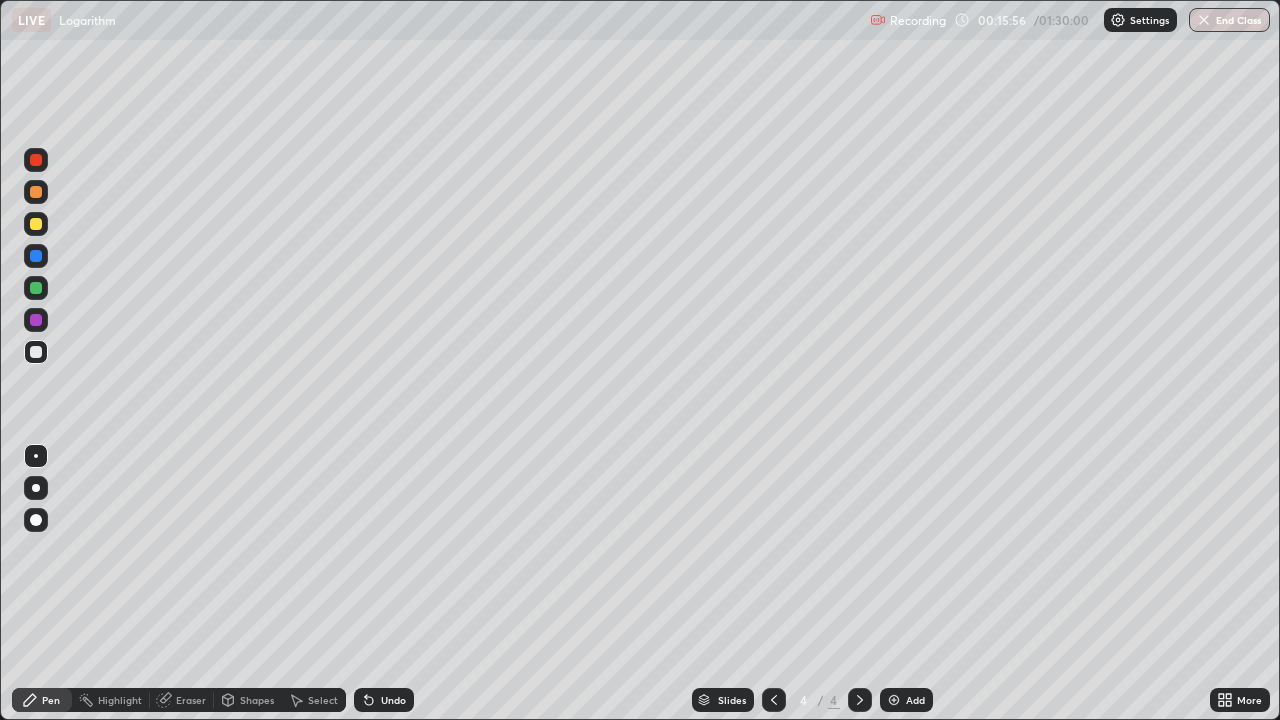 click at bounding box center [36, 288] 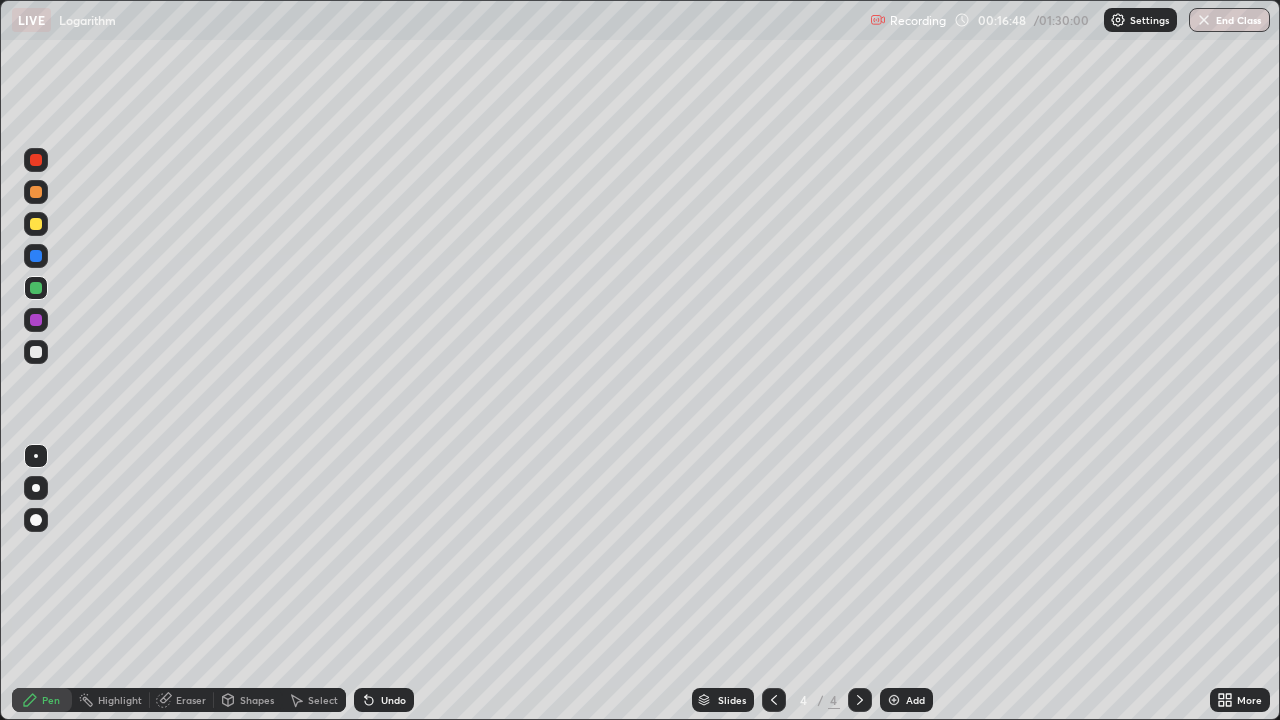 click on "Eraser" at bounding box center (191, 700) 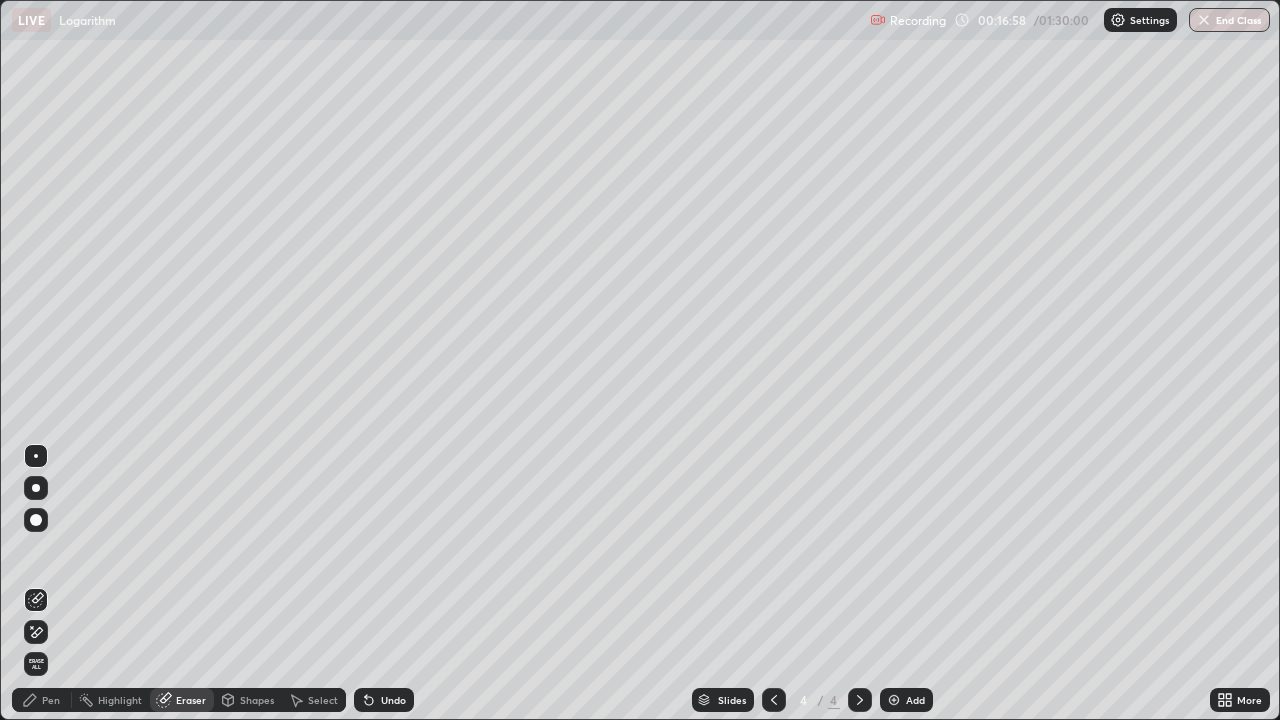 click on "Pen" at bounding box center (42, 700) 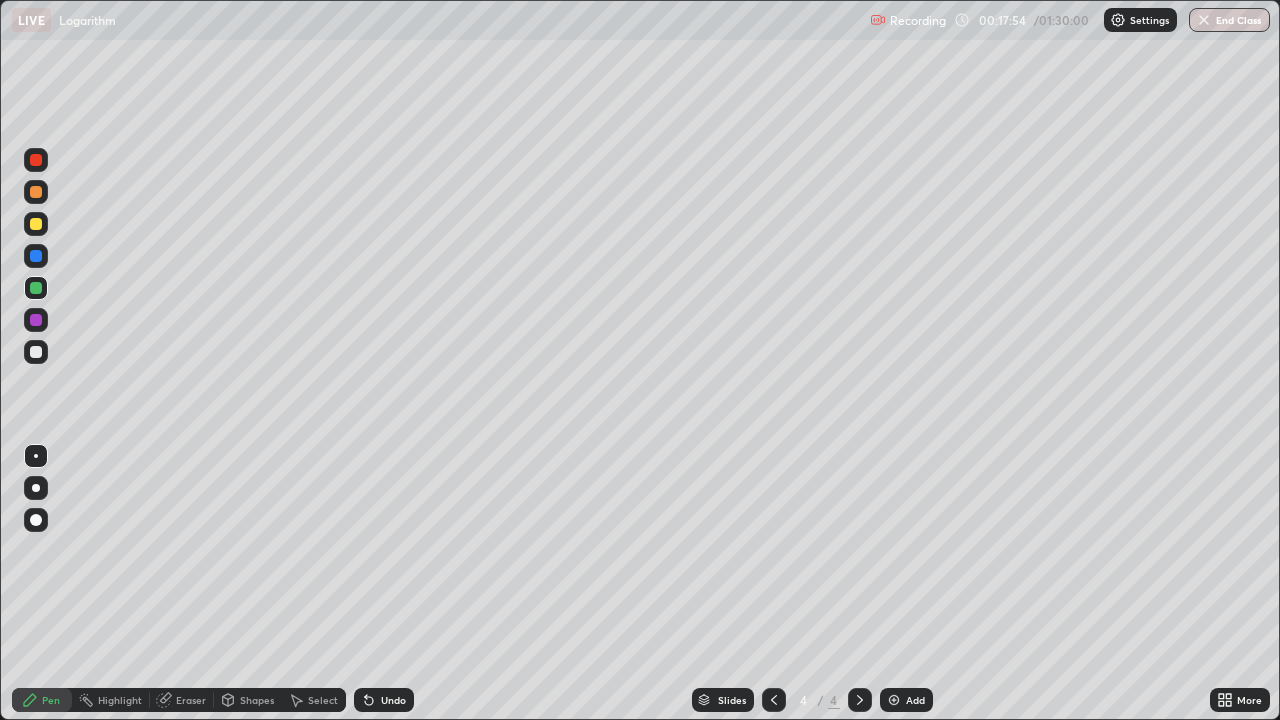 click on "Undo" at bounding box center (393, 700) 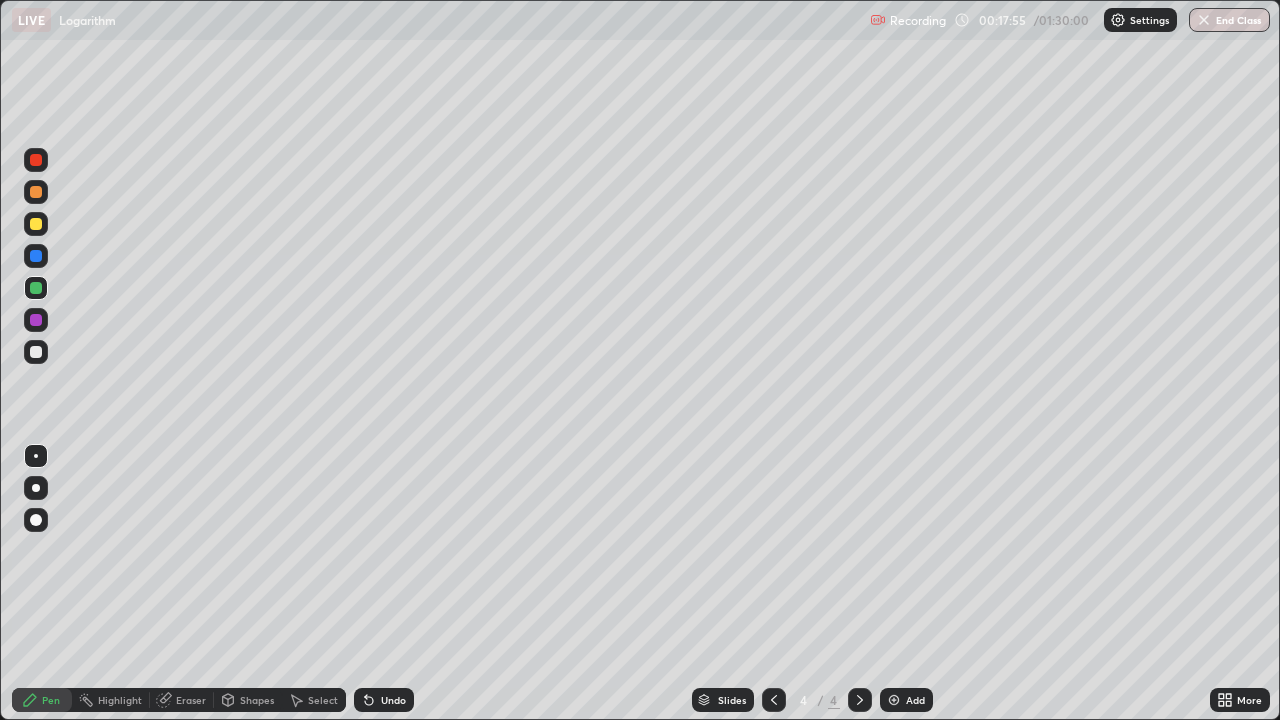 click on "Undo" at bounding box center (384, 700) 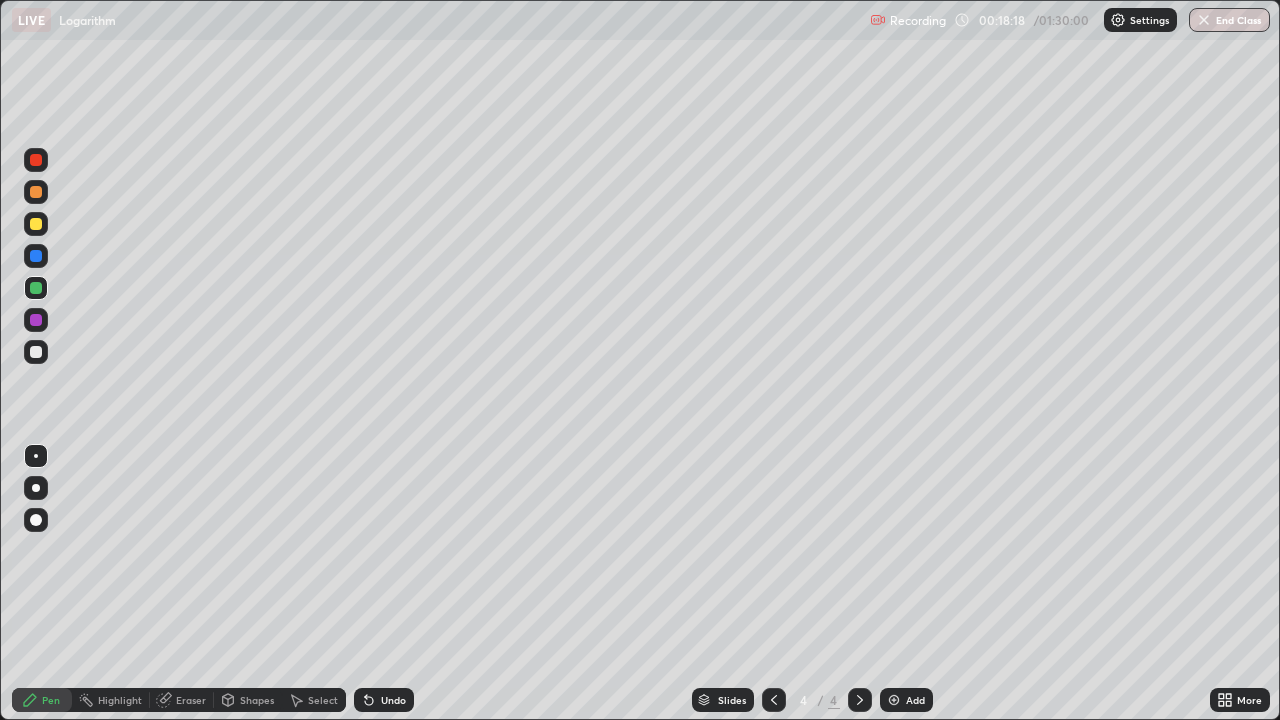 click on "Undo" at bounding box center [393, 700] 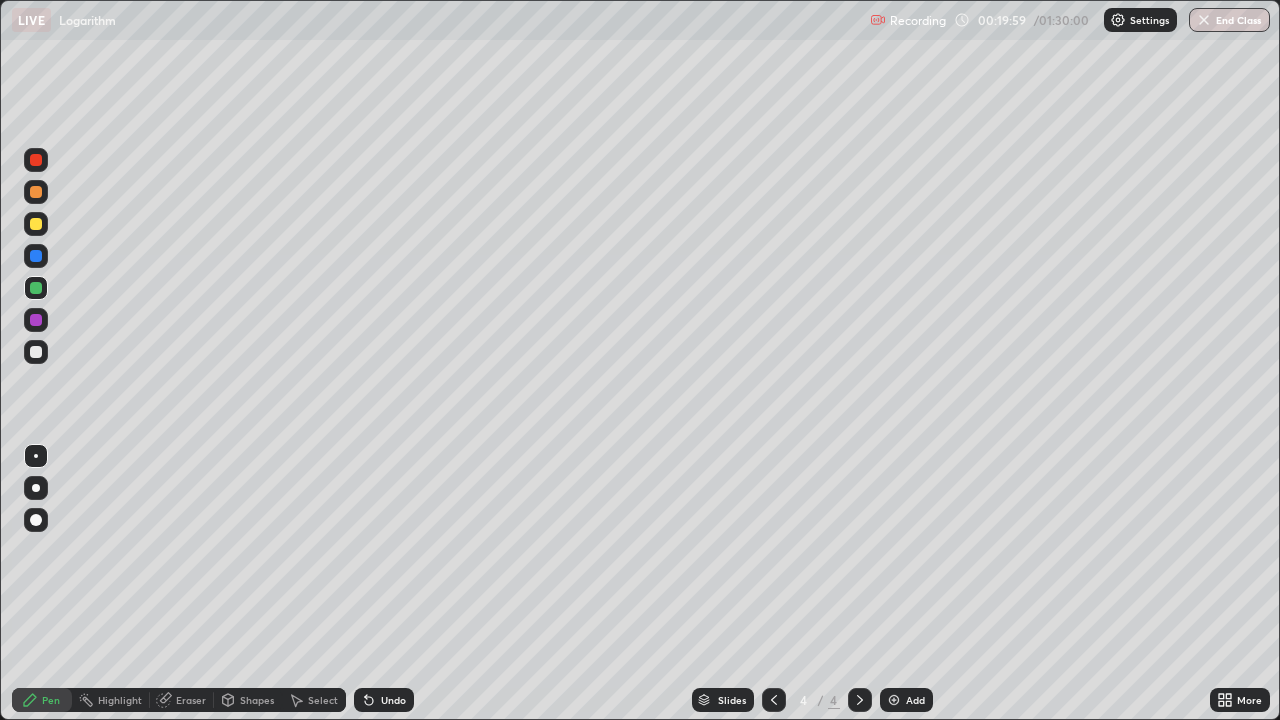 click at bounding box center (36, 352) 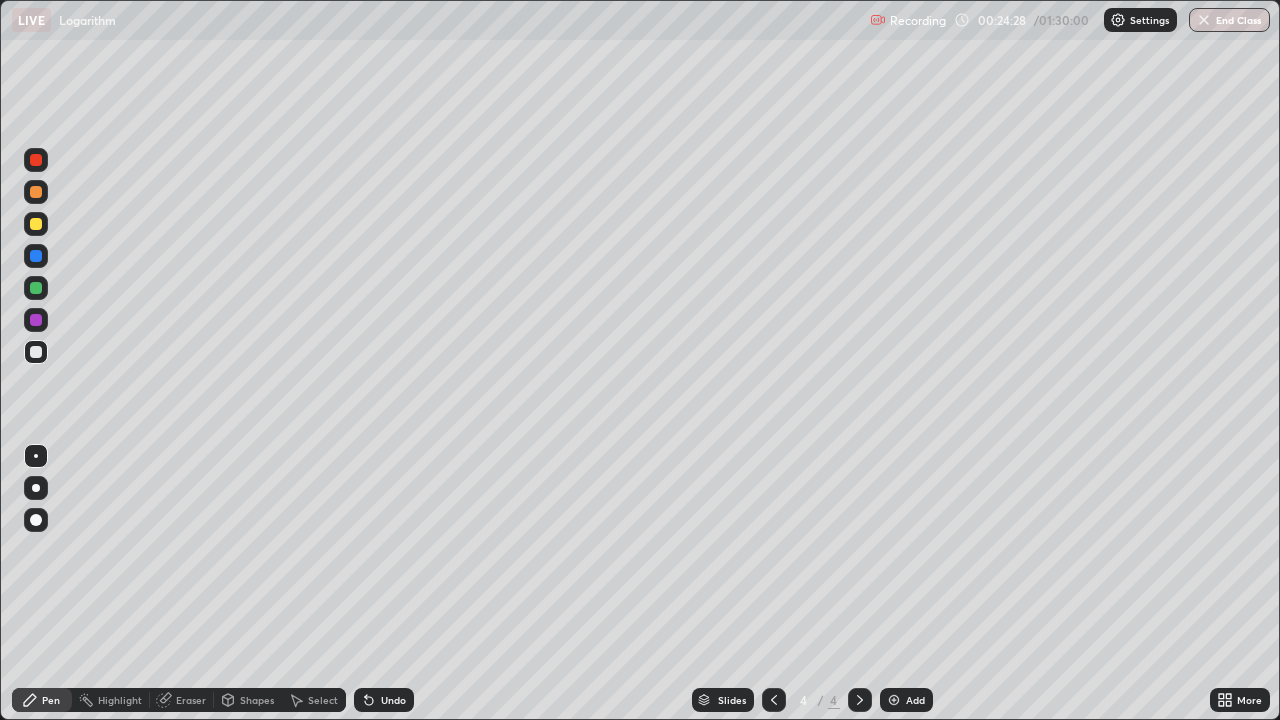 click on "Add" at bounding box center (915, 700) 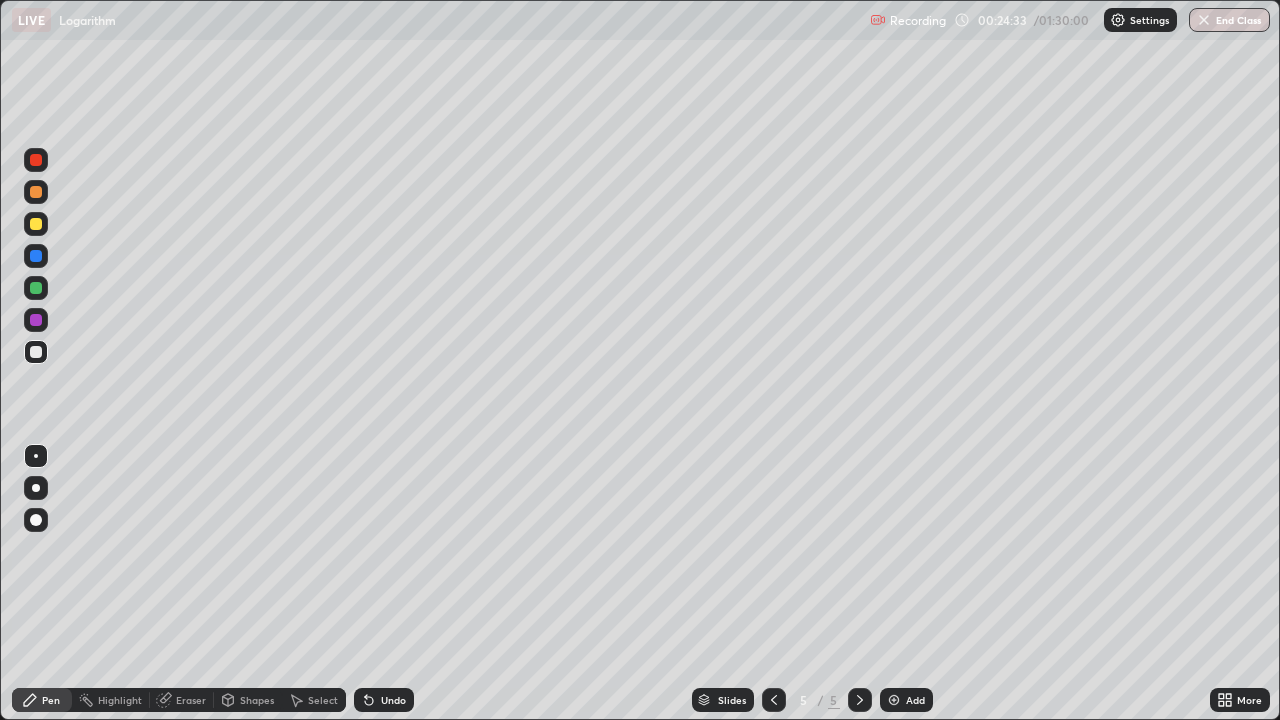 click at bounding box center (36, 192) 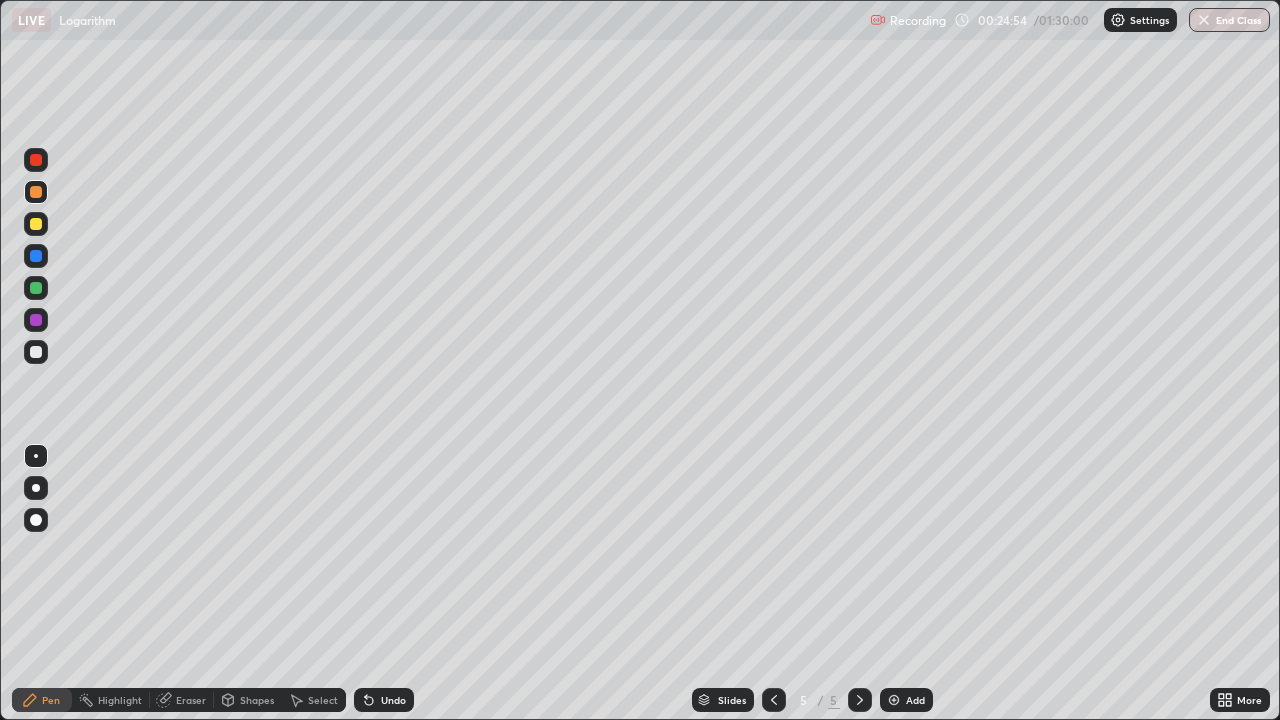click on "Undo" at bounding box center (393, 700) 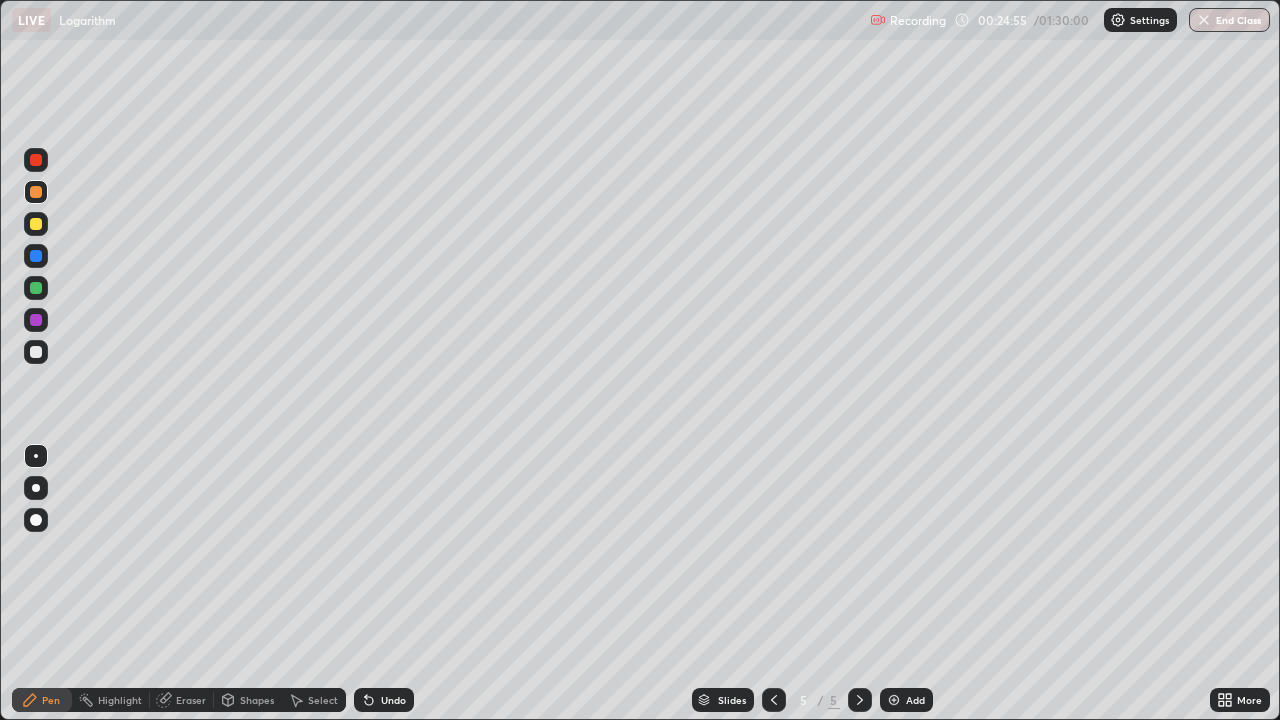 click on "Undo" at bounding box center [393, 700] 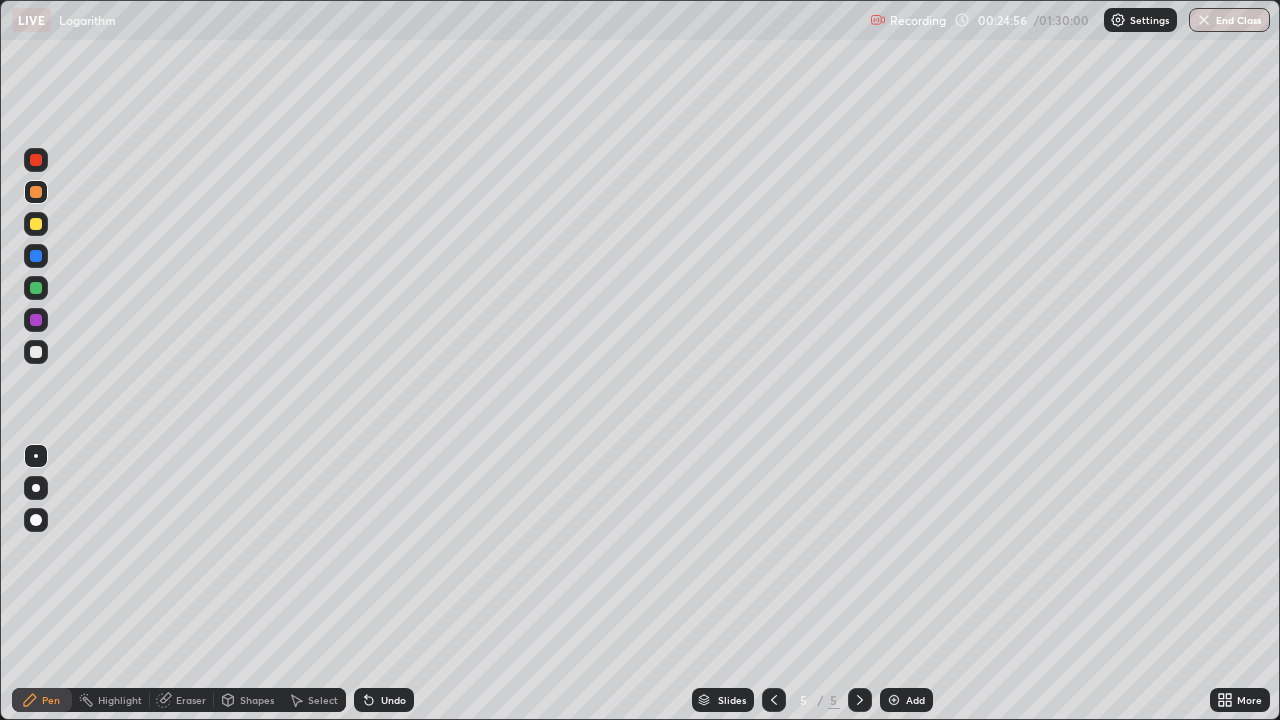 click on "Undo" at bounding box center [384, 700] 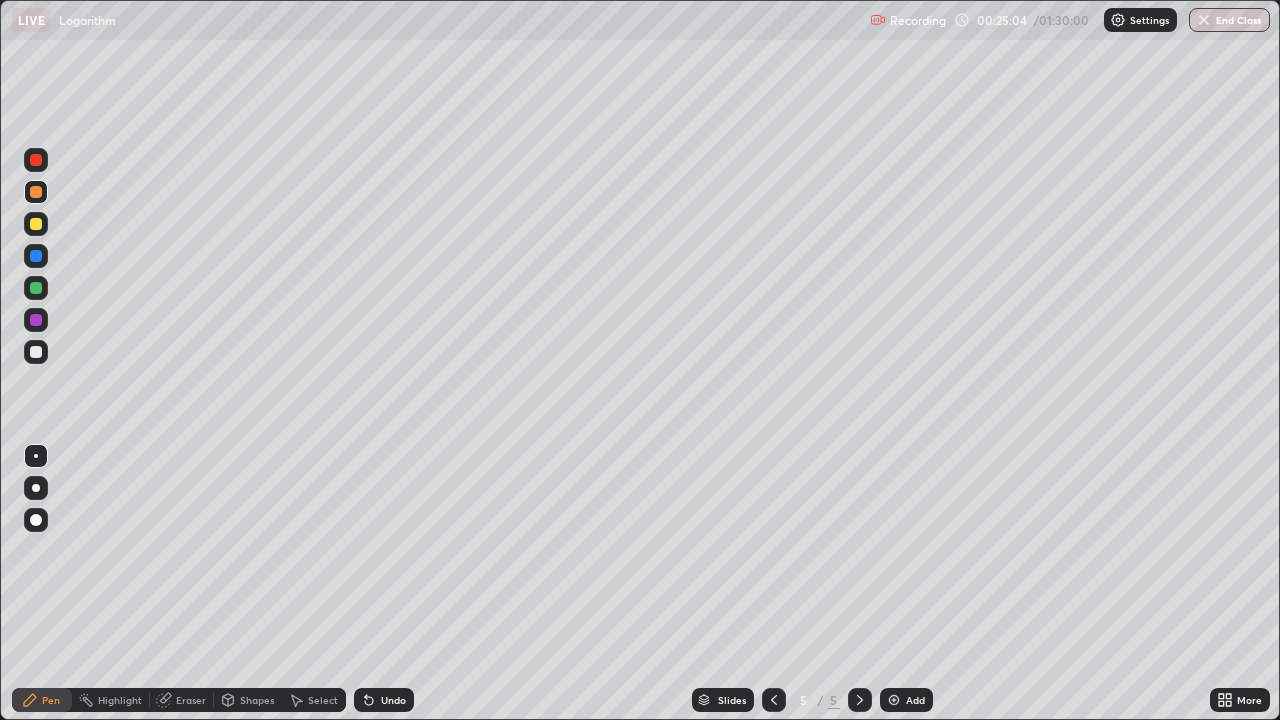 click on "Undo" at bounding box center [393, 700] 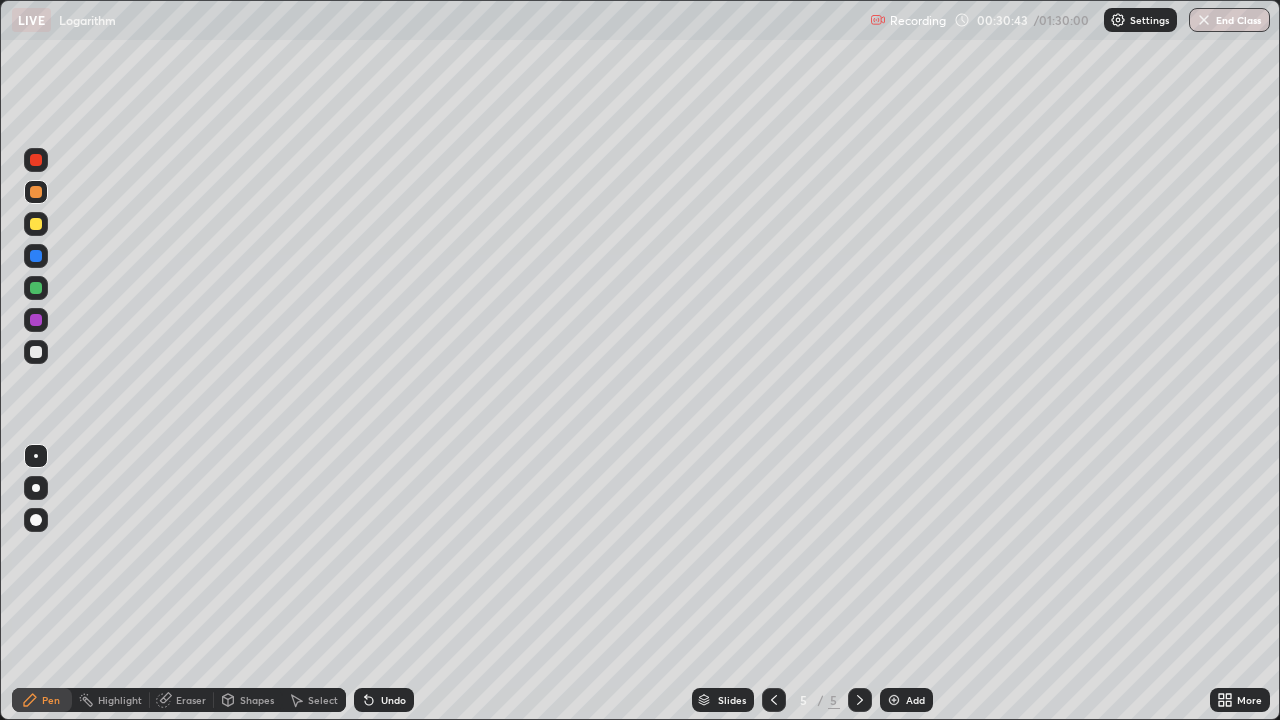 click at bounding box center [36, 352] 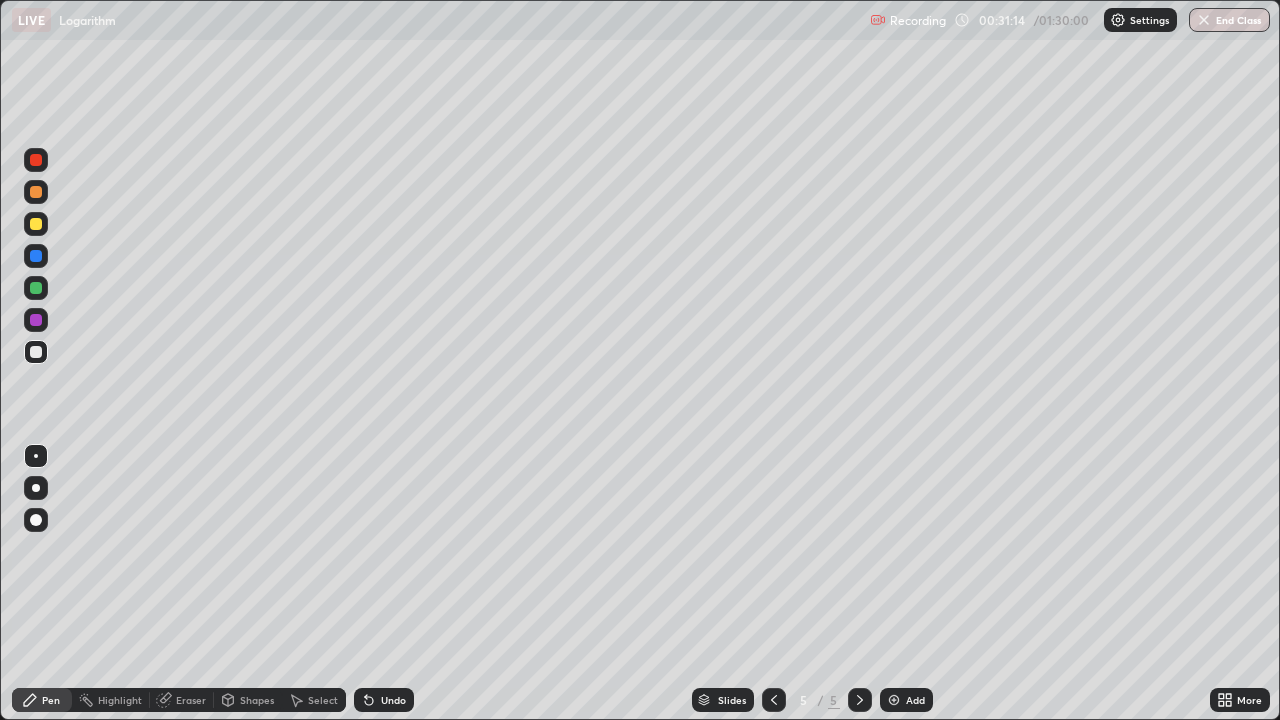 click at bounding box center [36, 288] 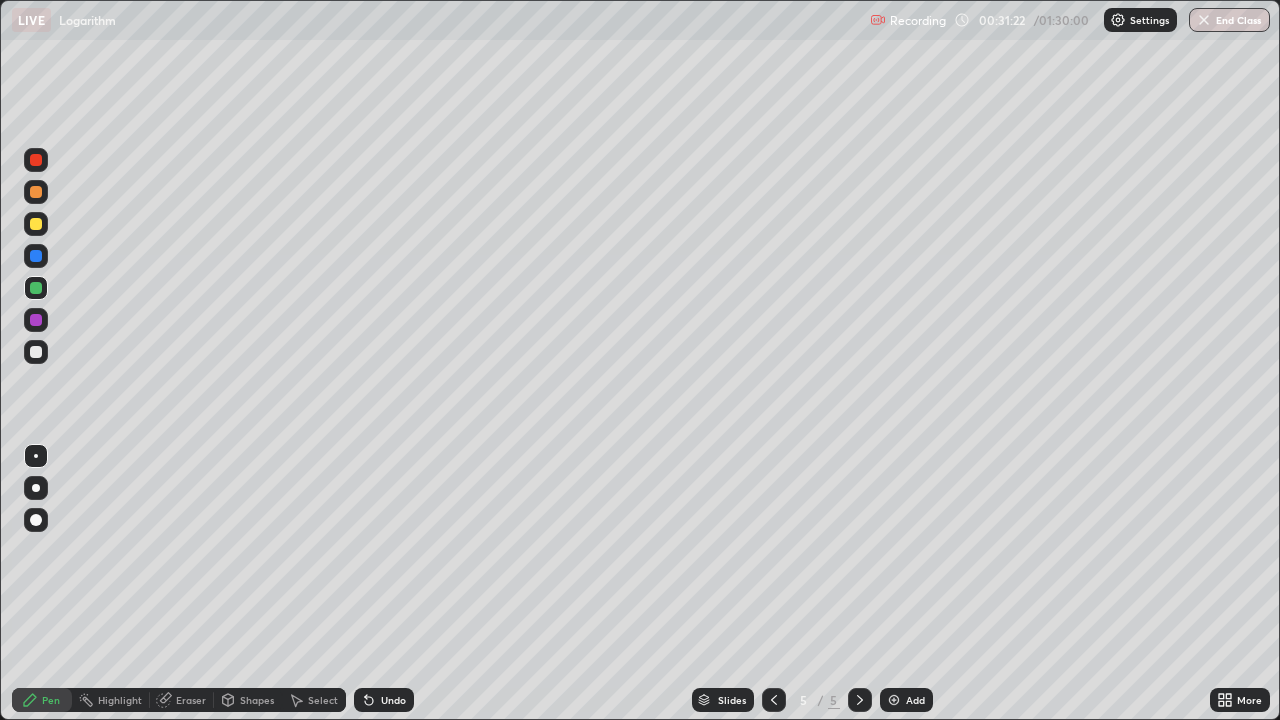 click at bounding box center (36, 352) 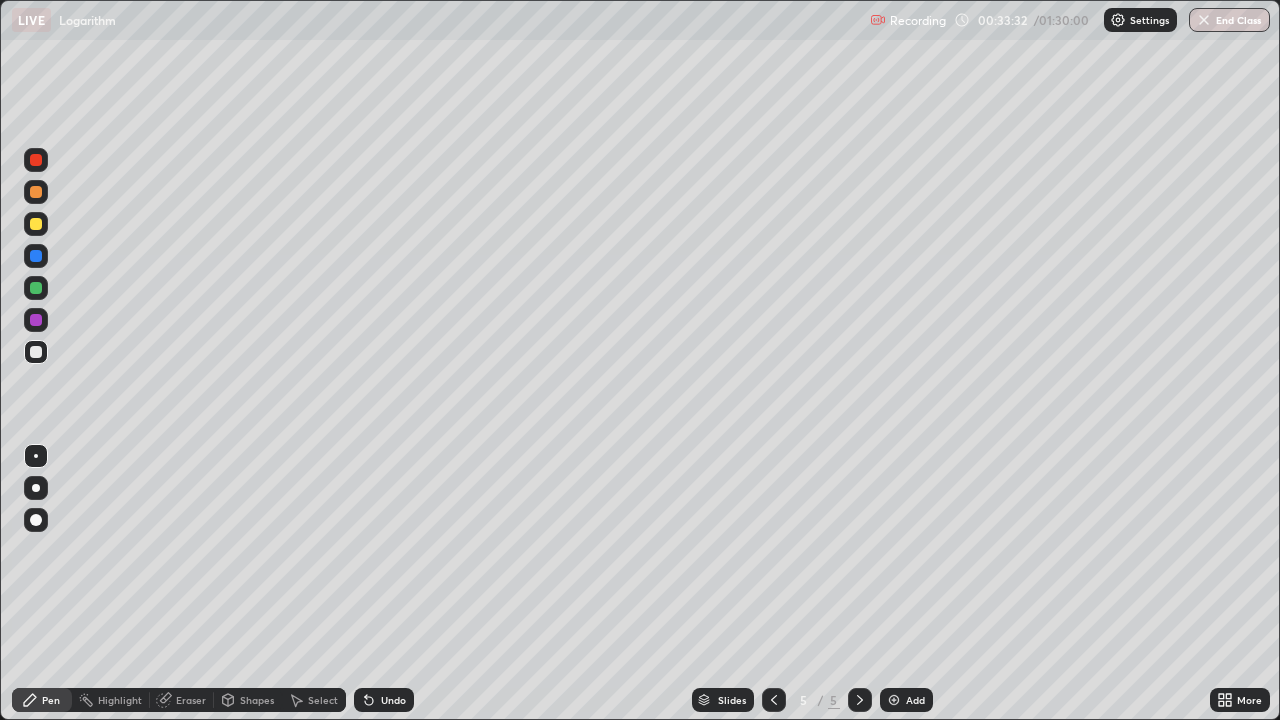 click at bounding box center (36, 288) 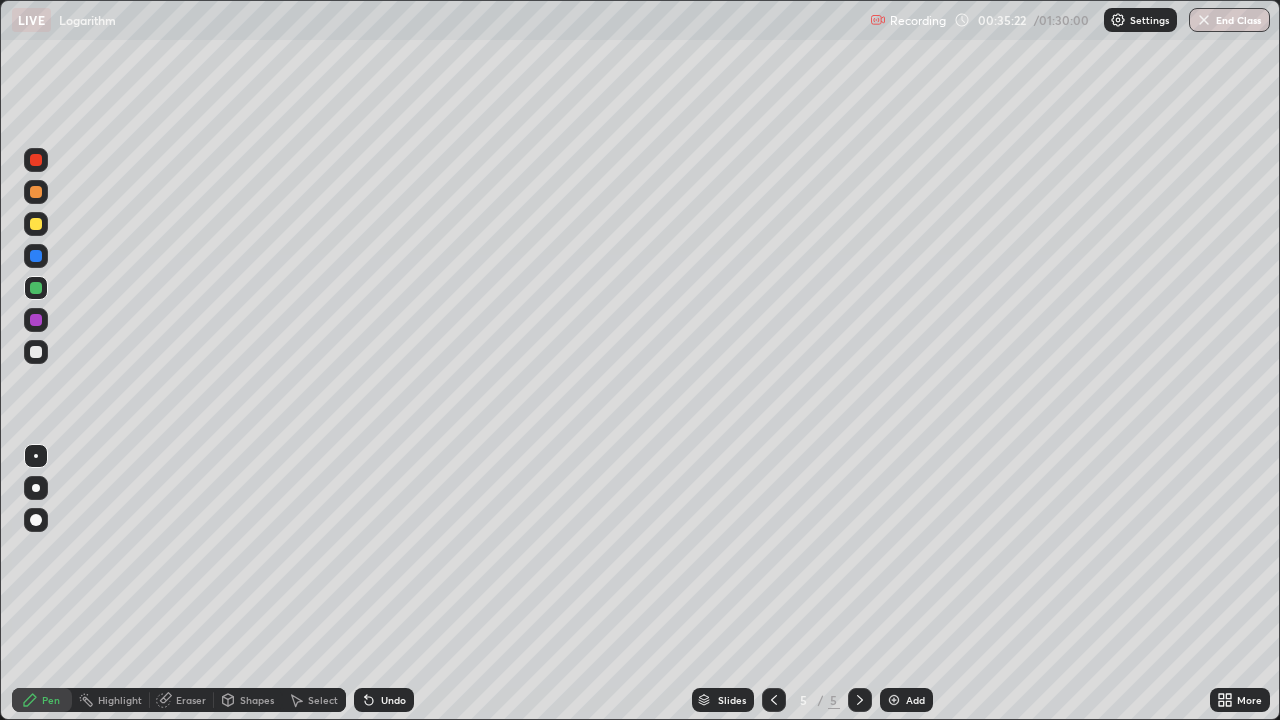 click on "Eraser" at bounding box center [182, 700] 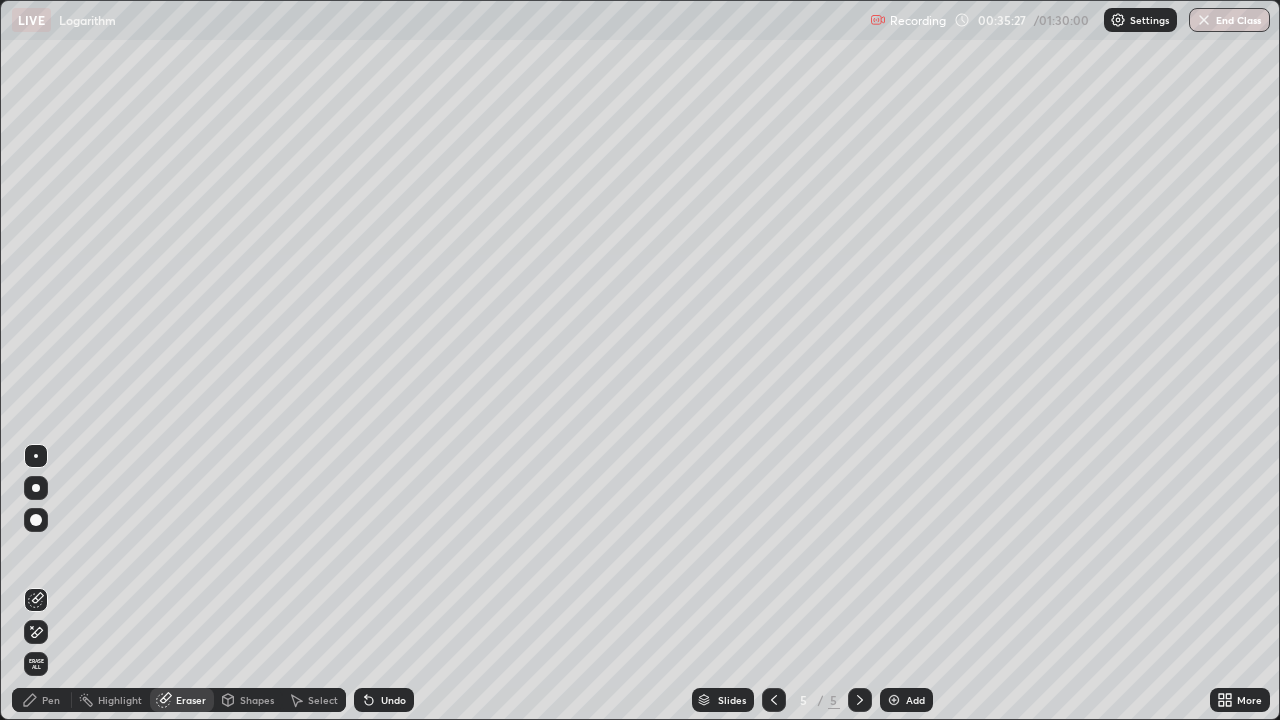click on "Pen" at bounding box center [42, 700] 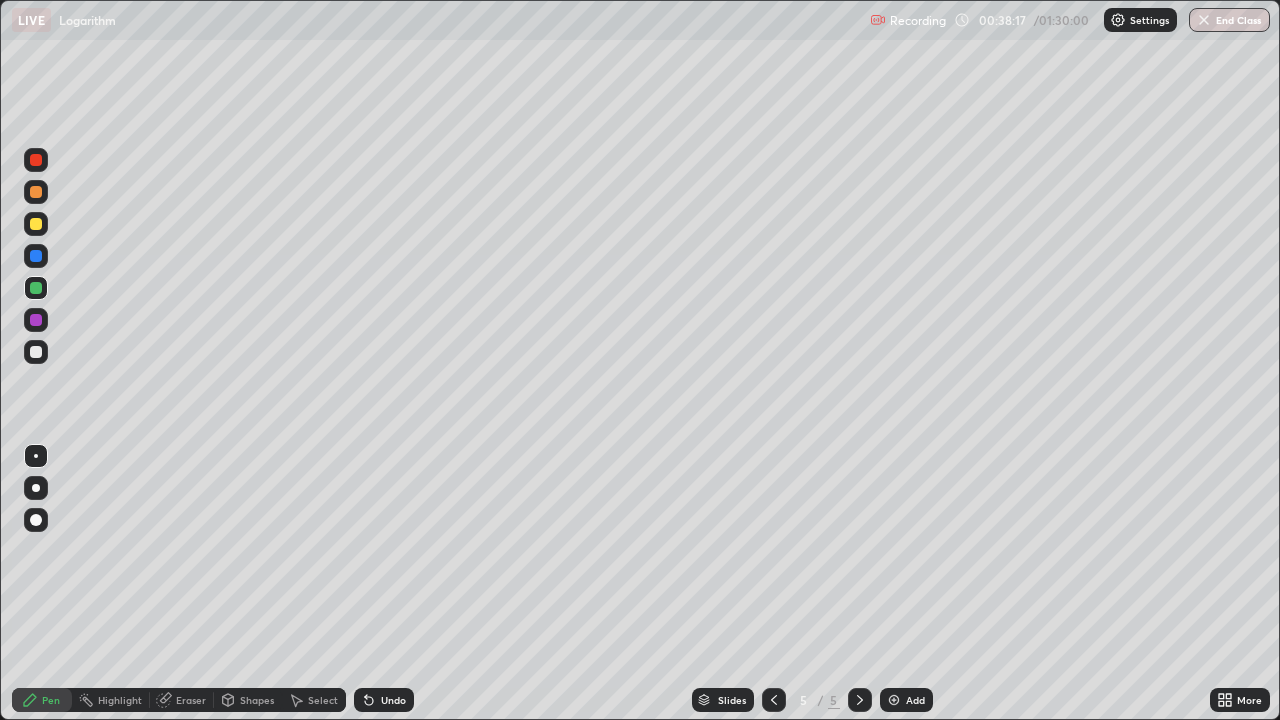 click on "Add" at bounding box center [906, 700] 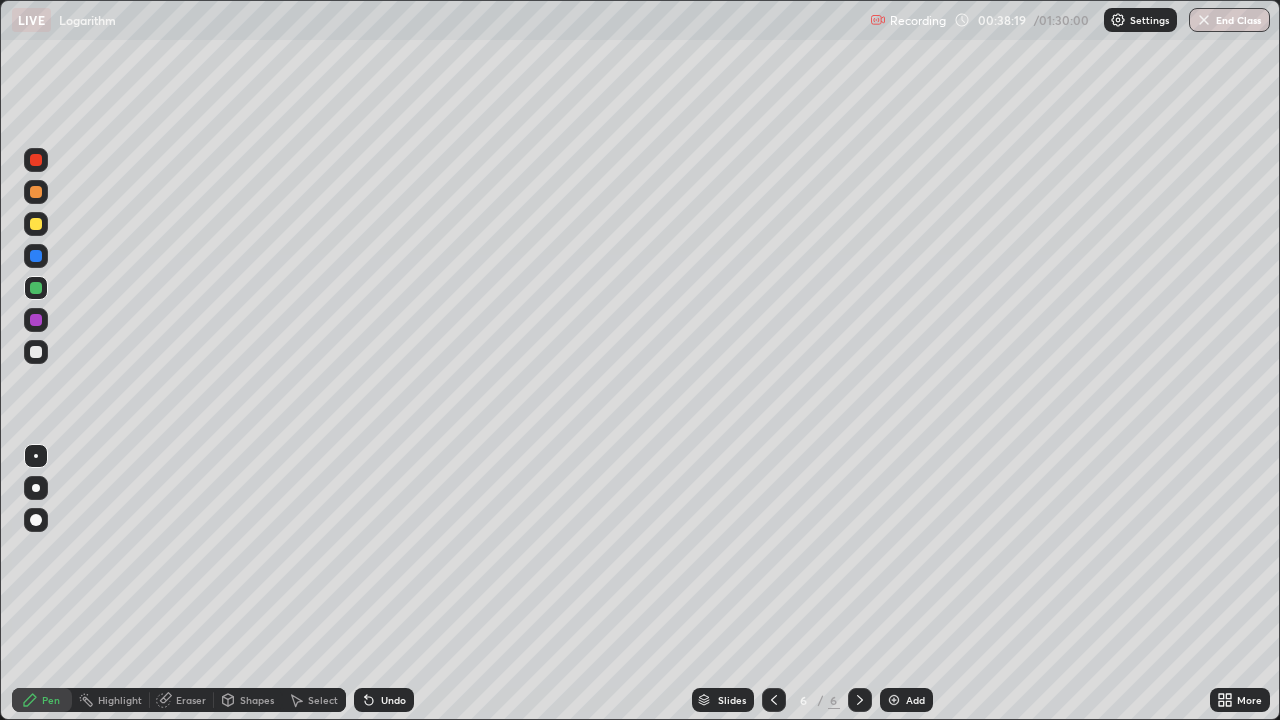 click at bounding box center [36, 192] 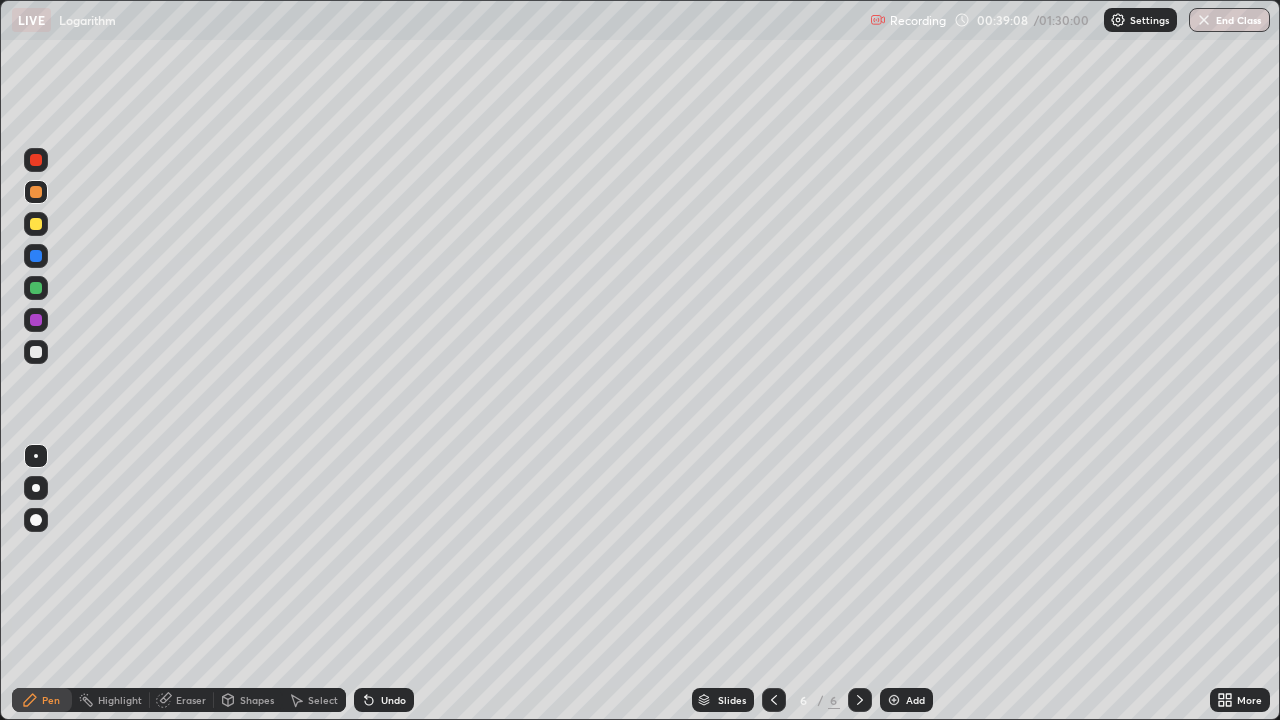 click at bounding box center [36, 352] 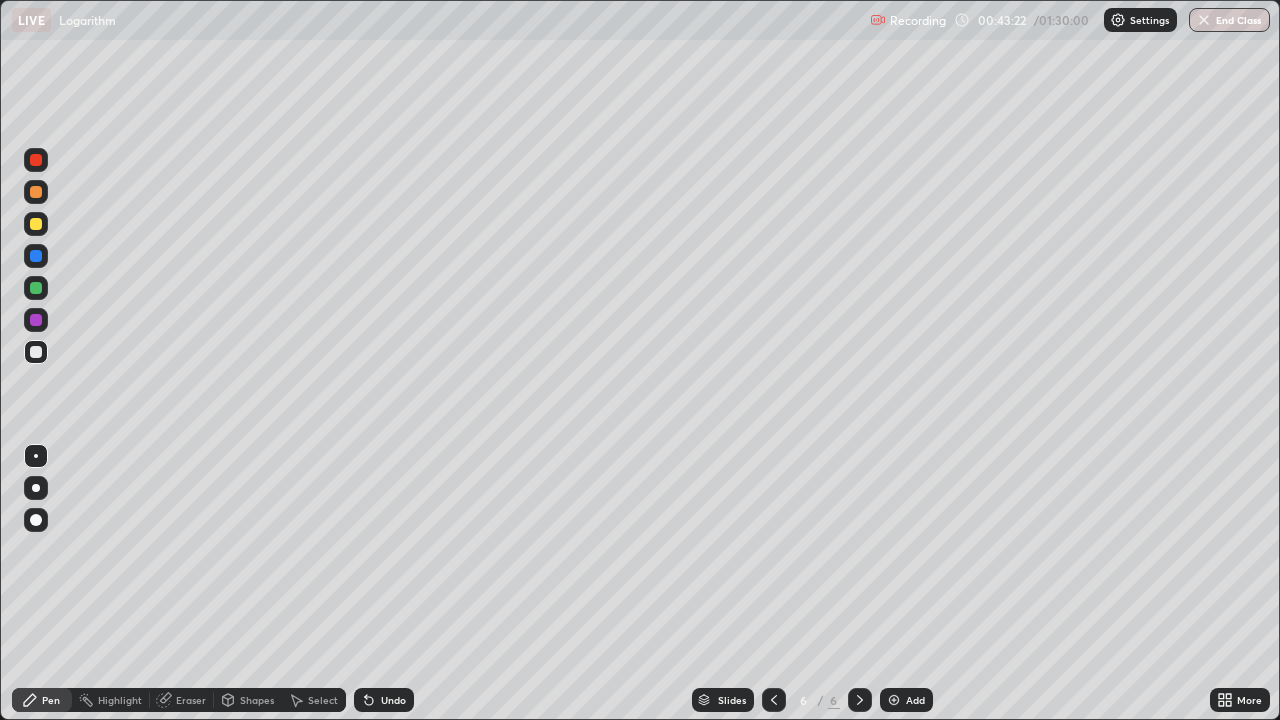 click at bounding box center [36, 288] 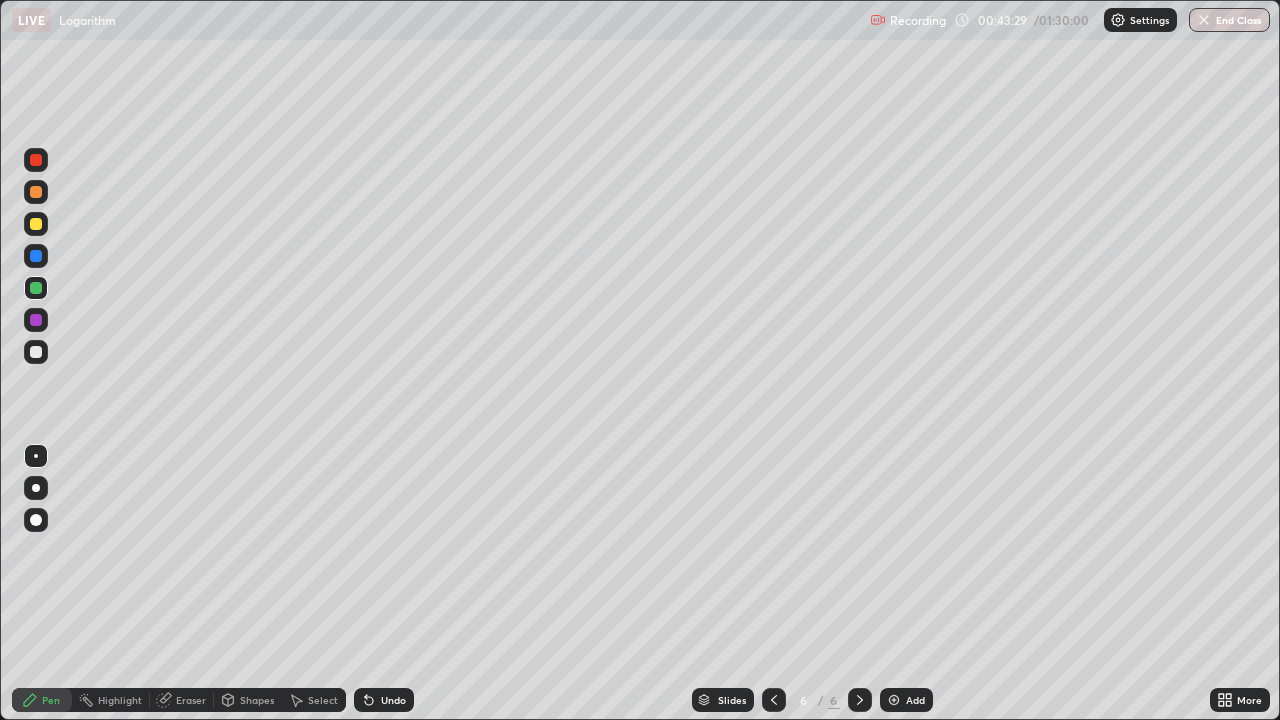 click on "Undo" at bounding box center [384, 700] 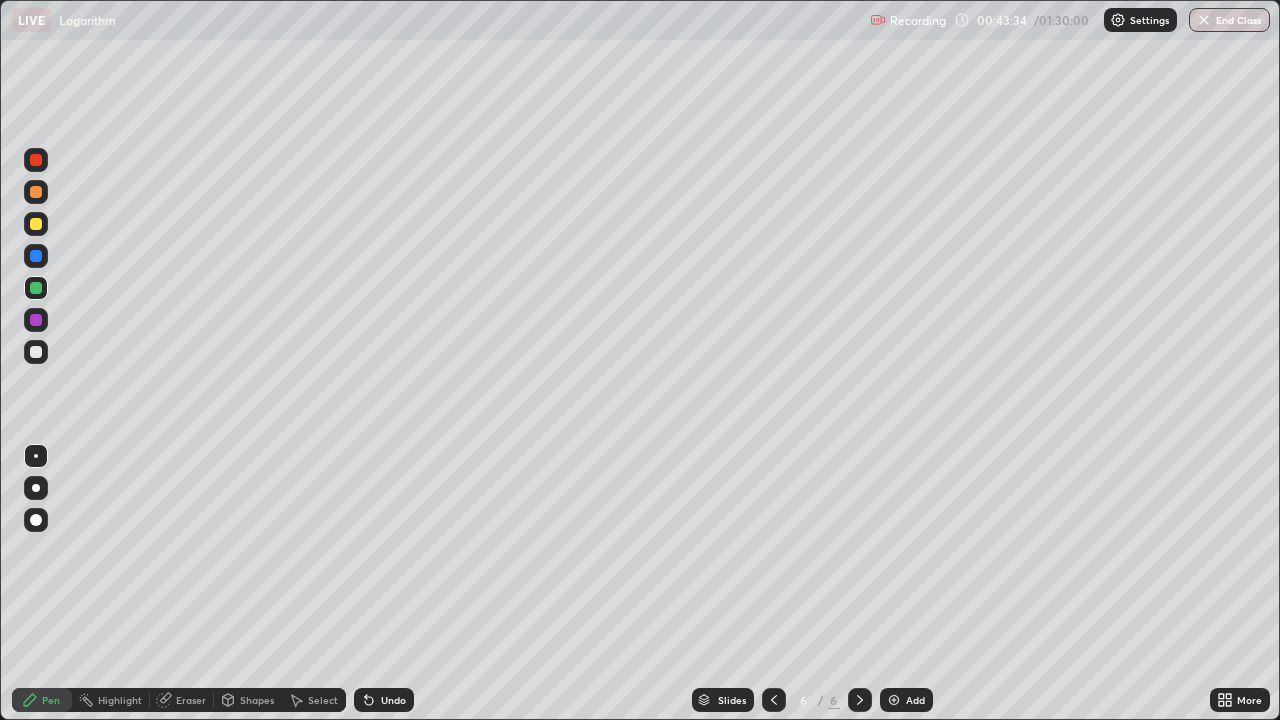click at bounding box center (36, 352) 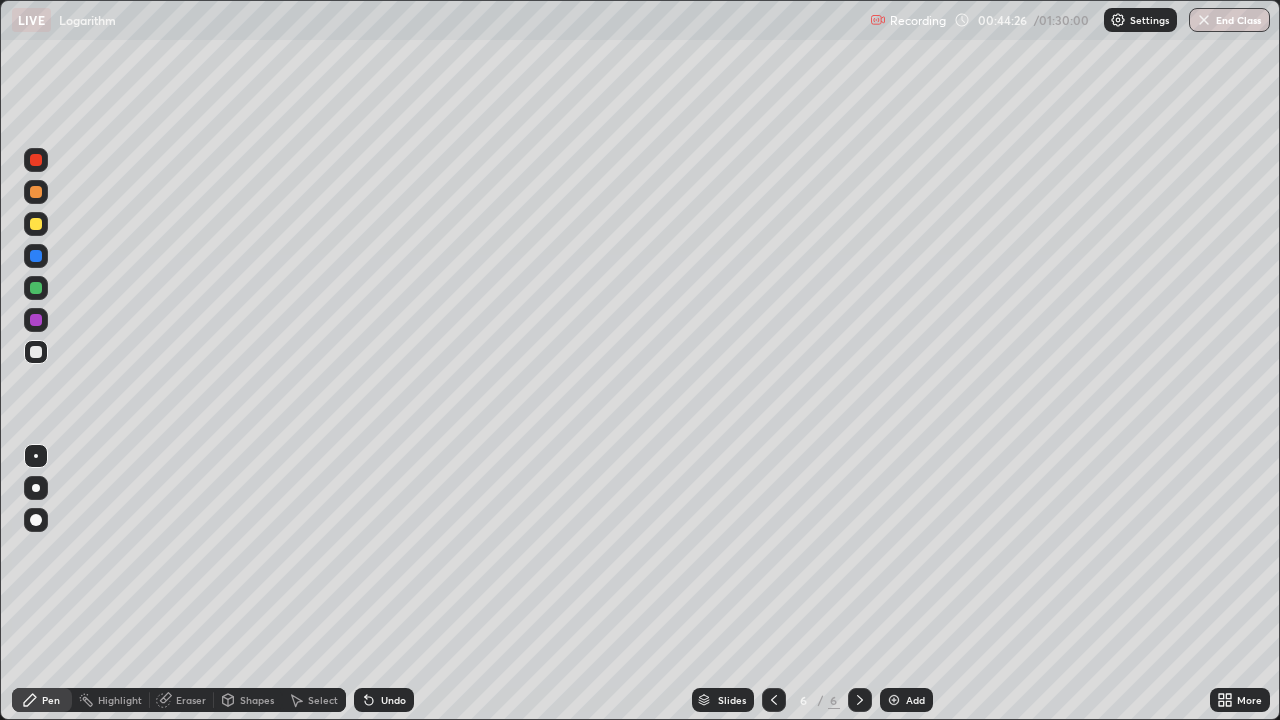 click on "Undo" at bounding box center (384, 700) 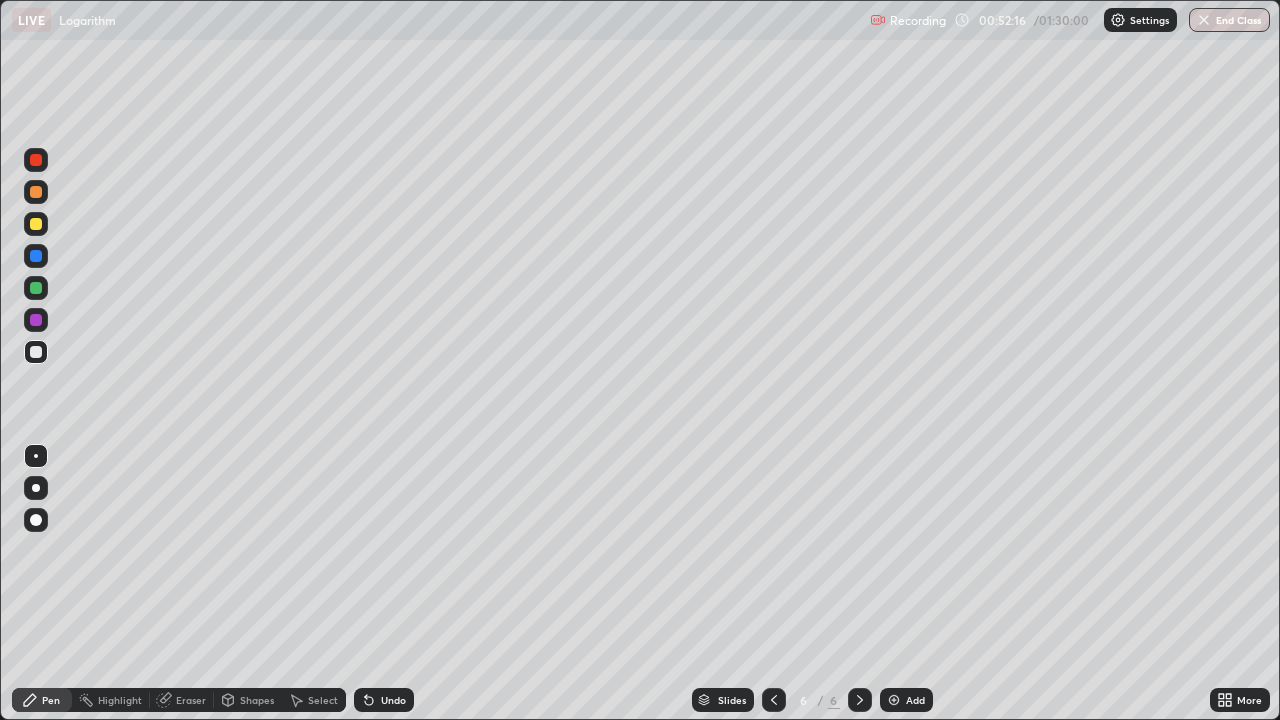 click at bounding box center [894, 700] 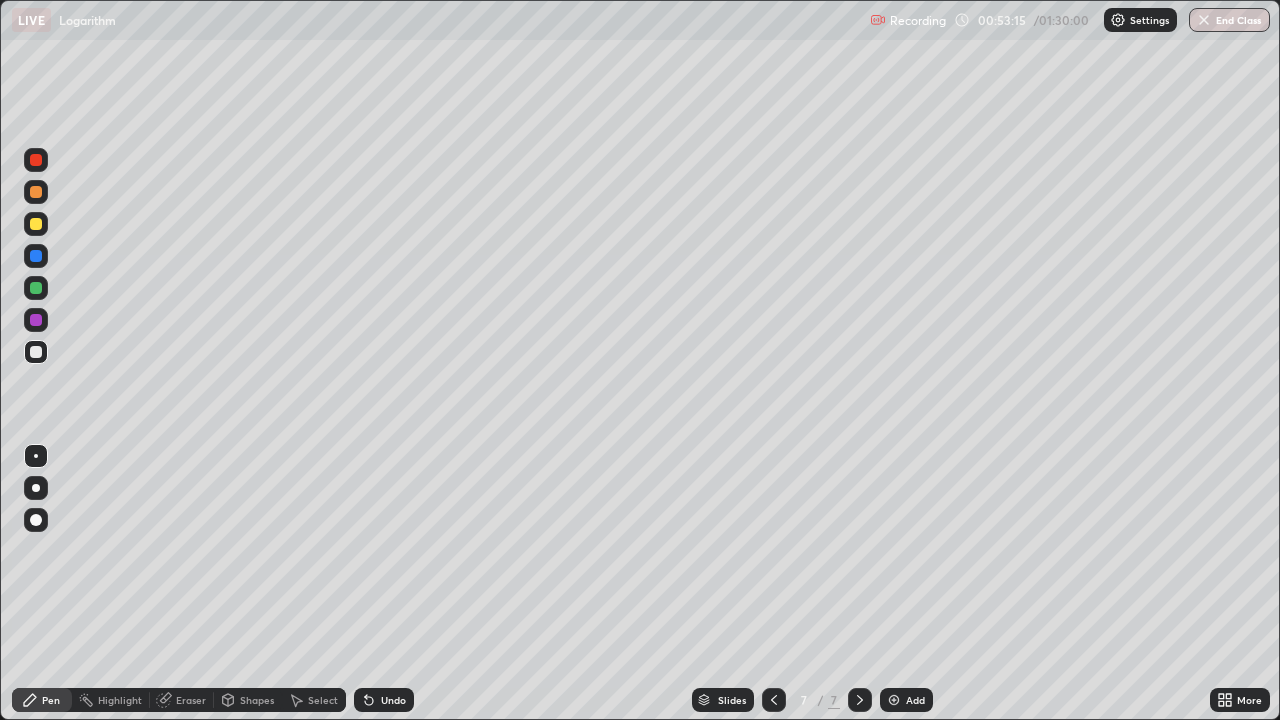click on "Eraser" at bounding box center (182, 700) 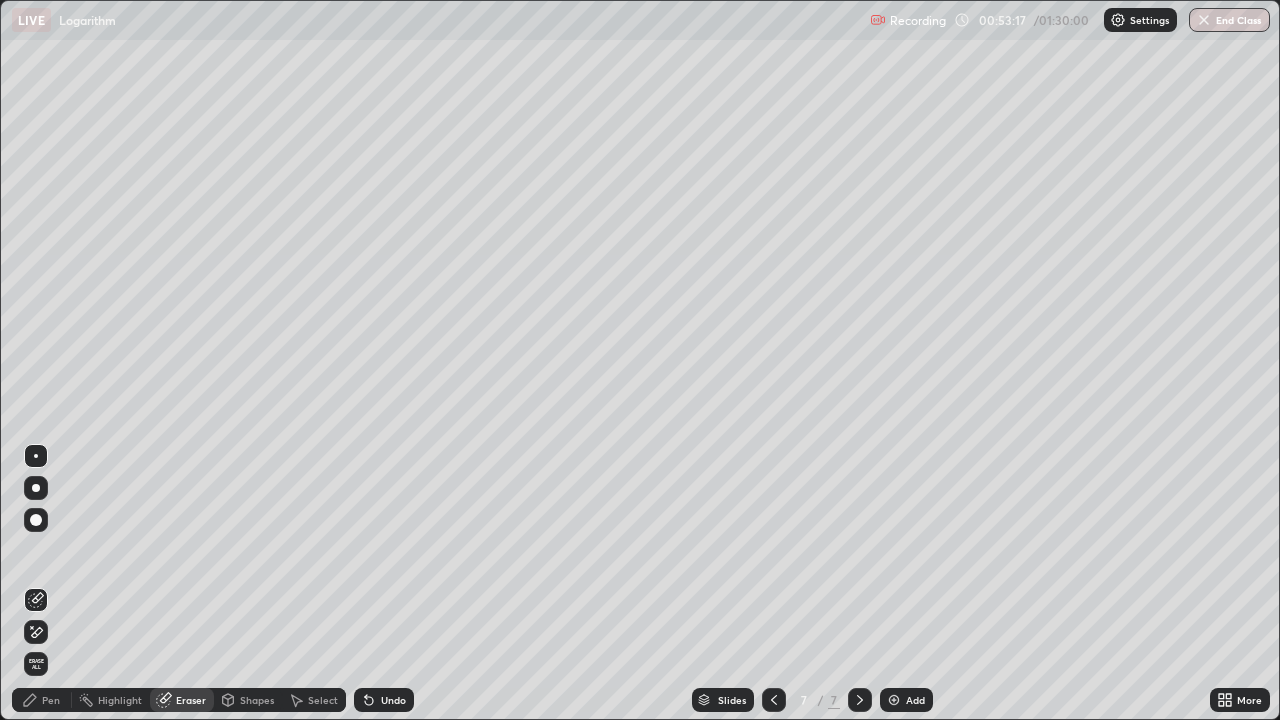 click on "Pen" at bounding box center (42, 700) 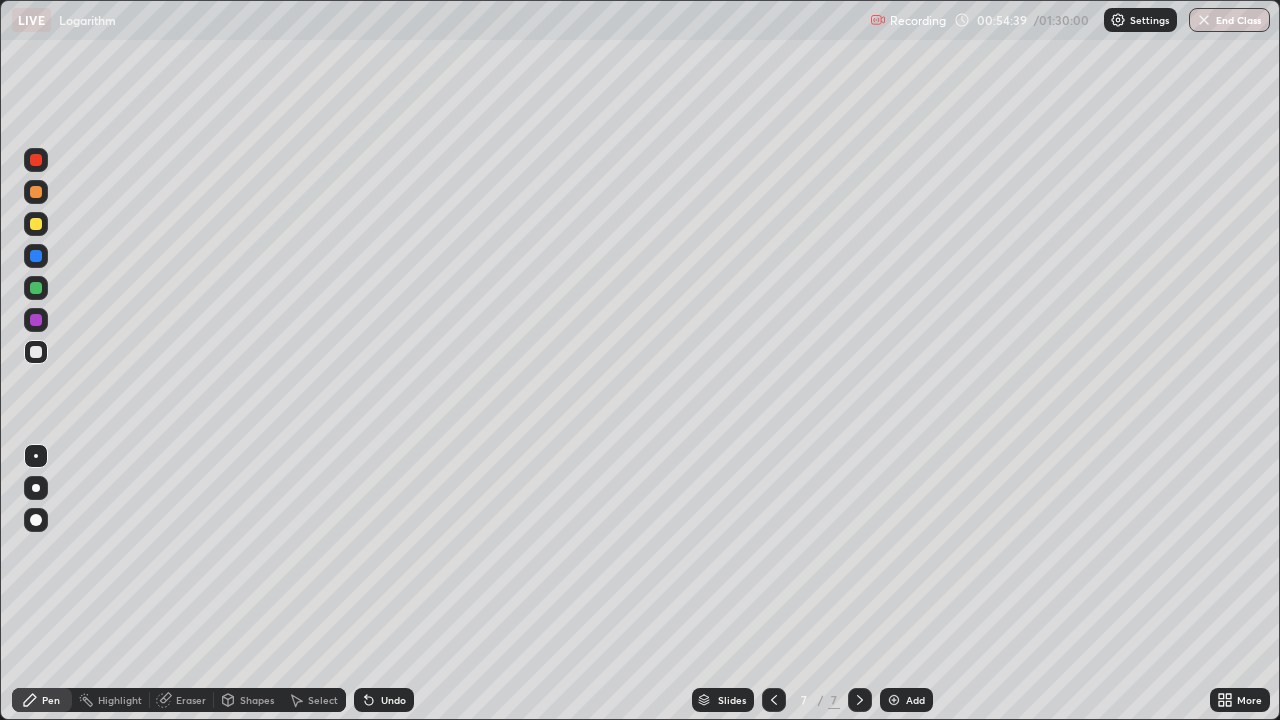 click at bounding box center [36, 320] 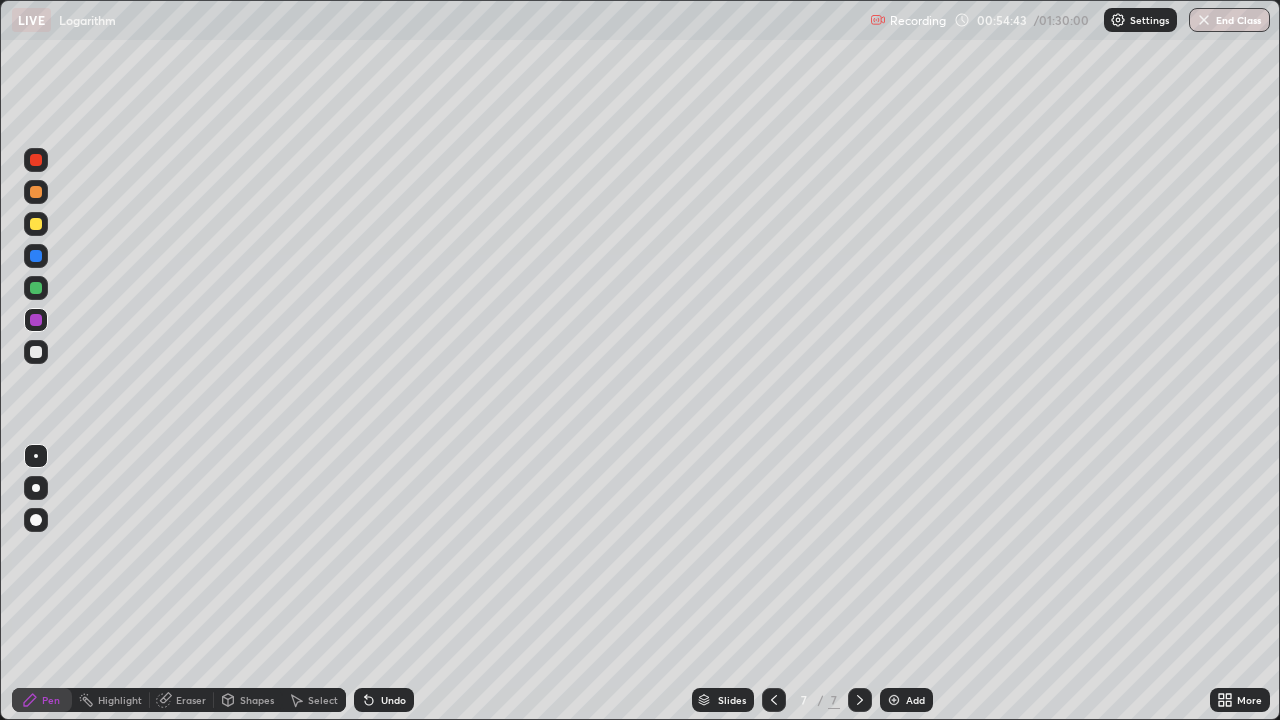 click on "Undo" at bounding box center [393, 700] 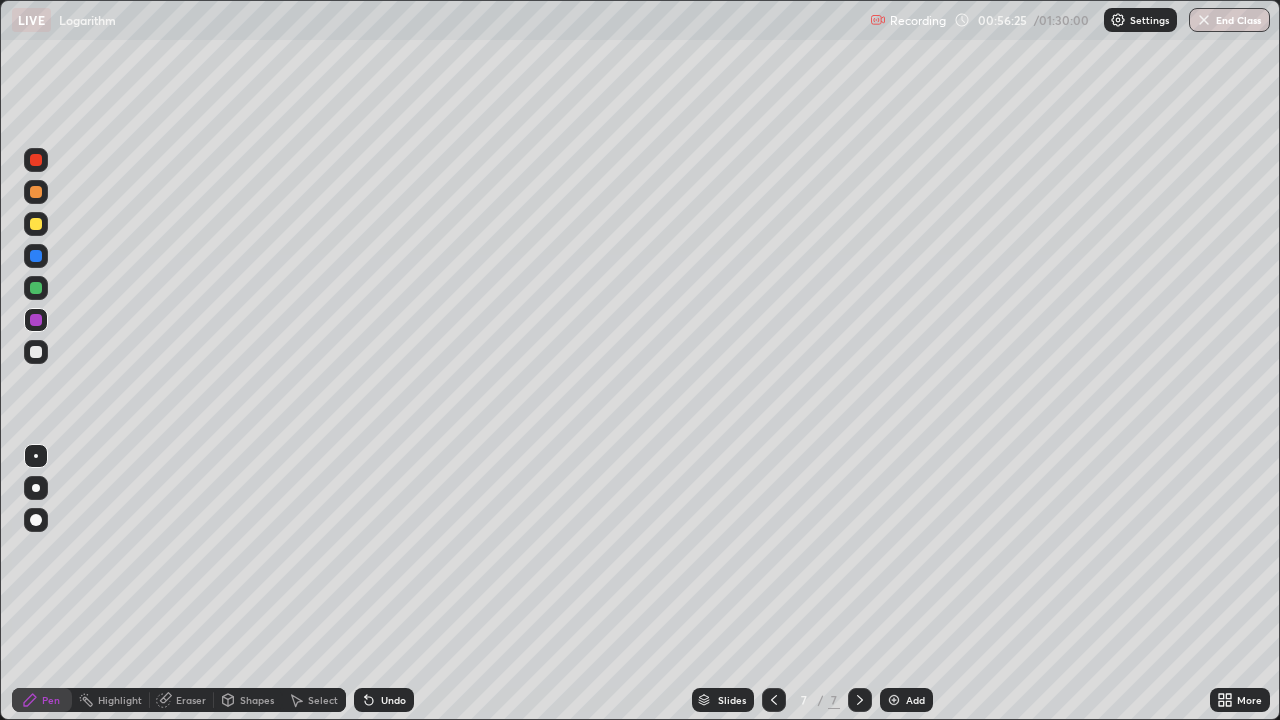 click at bounding box center (36, 352) 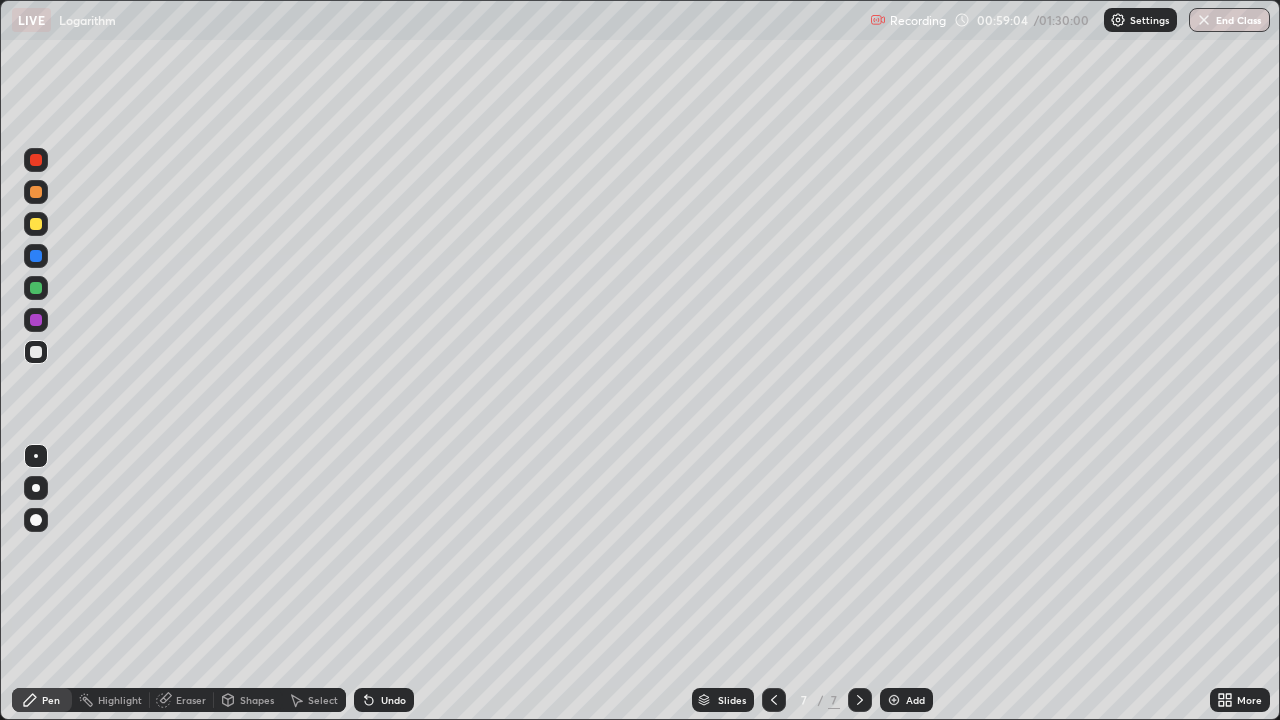 click at bounding box center (36, 288) 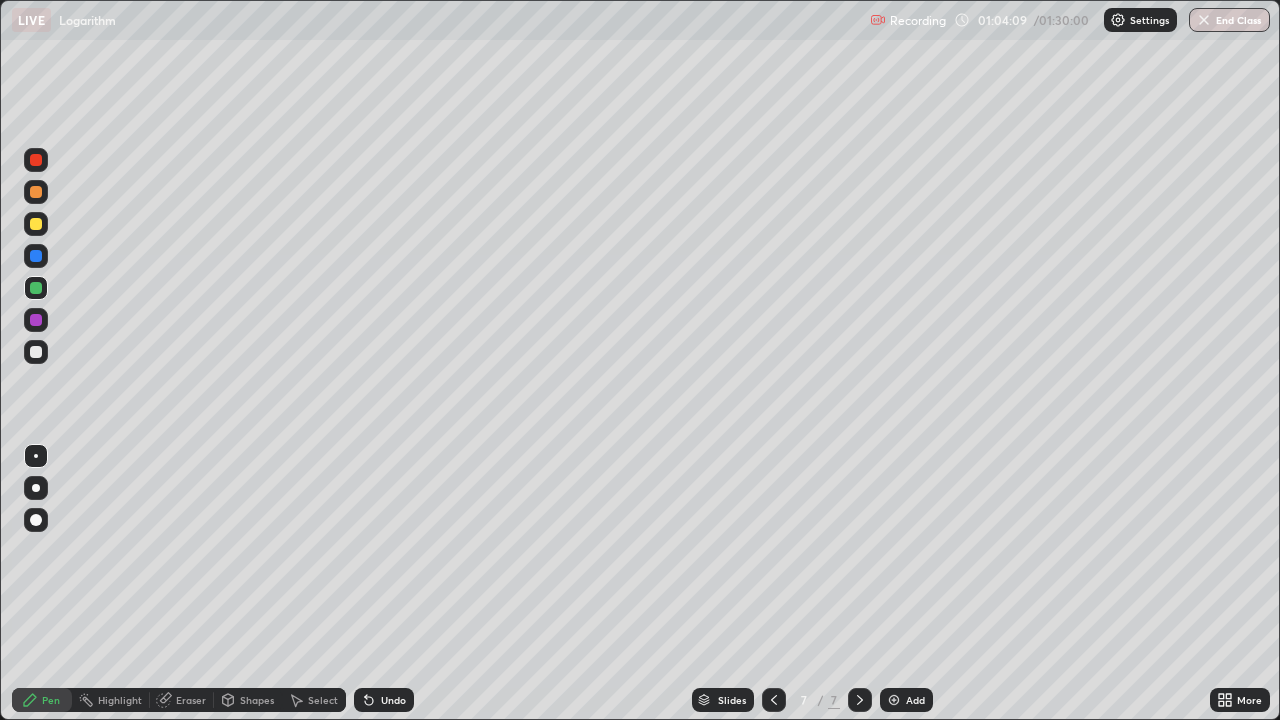 click at bounding box center (894, 700) 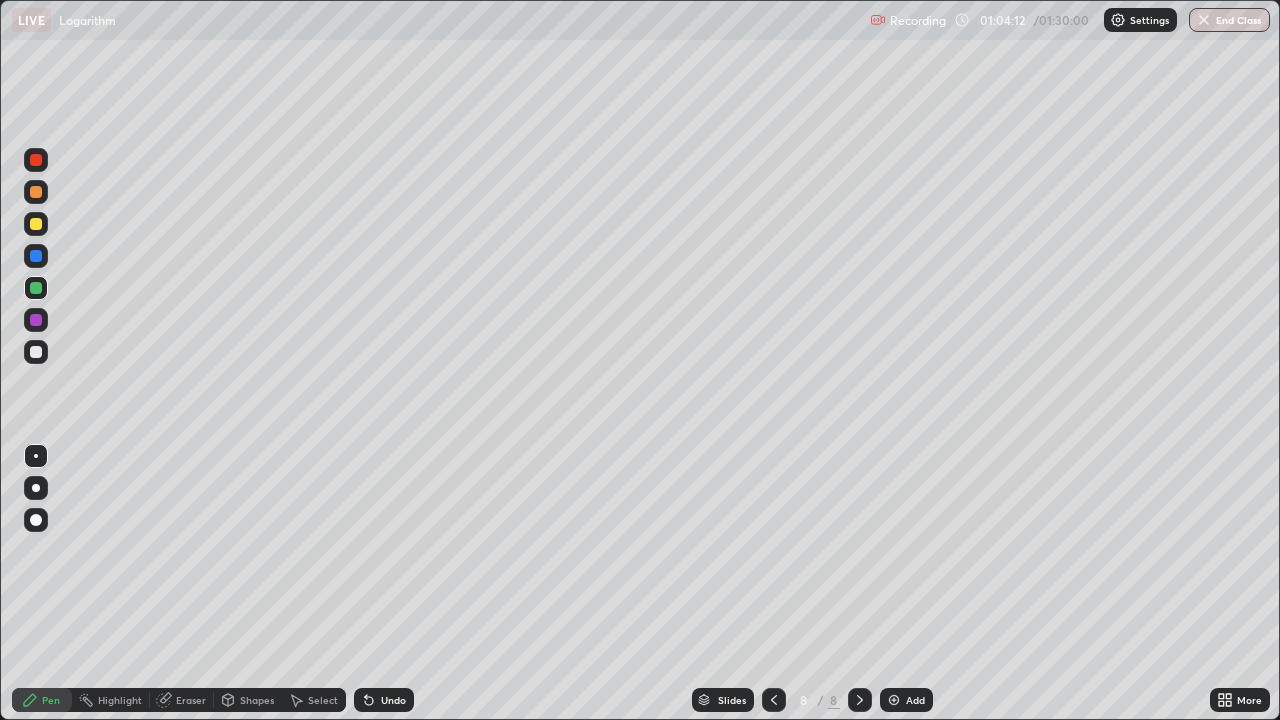 click at bounding box center (36, 192) 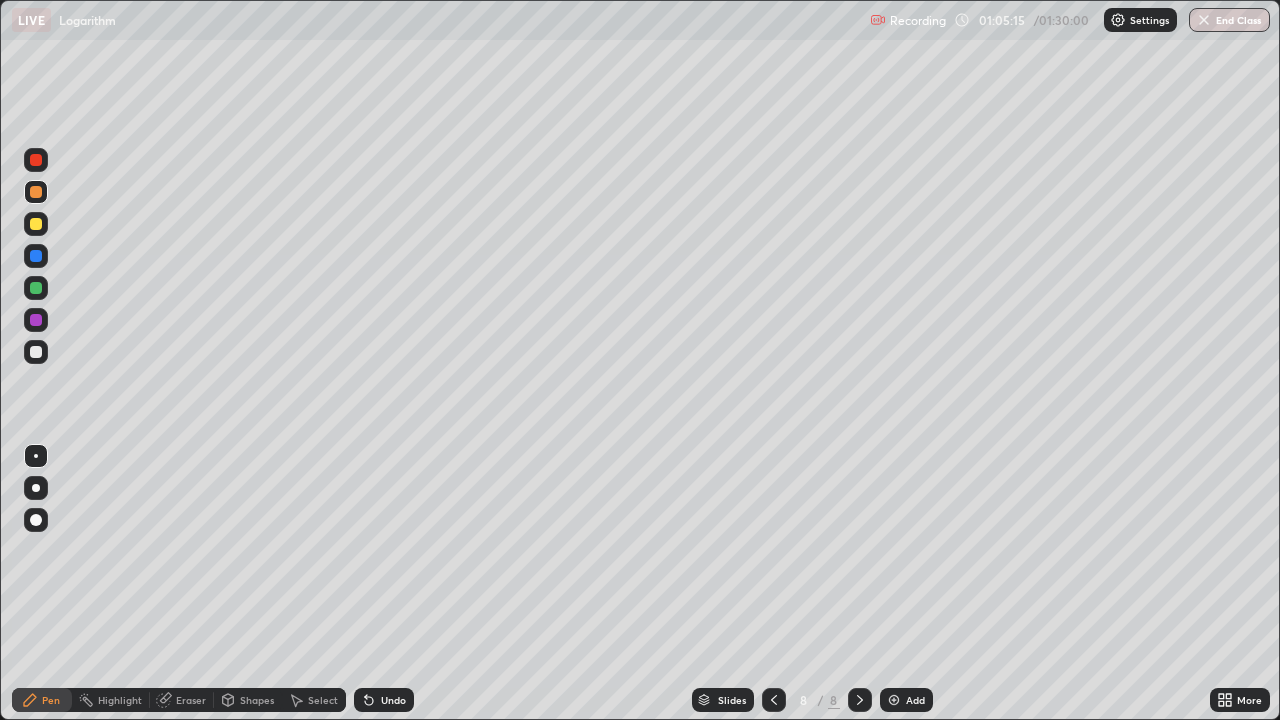 click at bounding box center [36, 352] 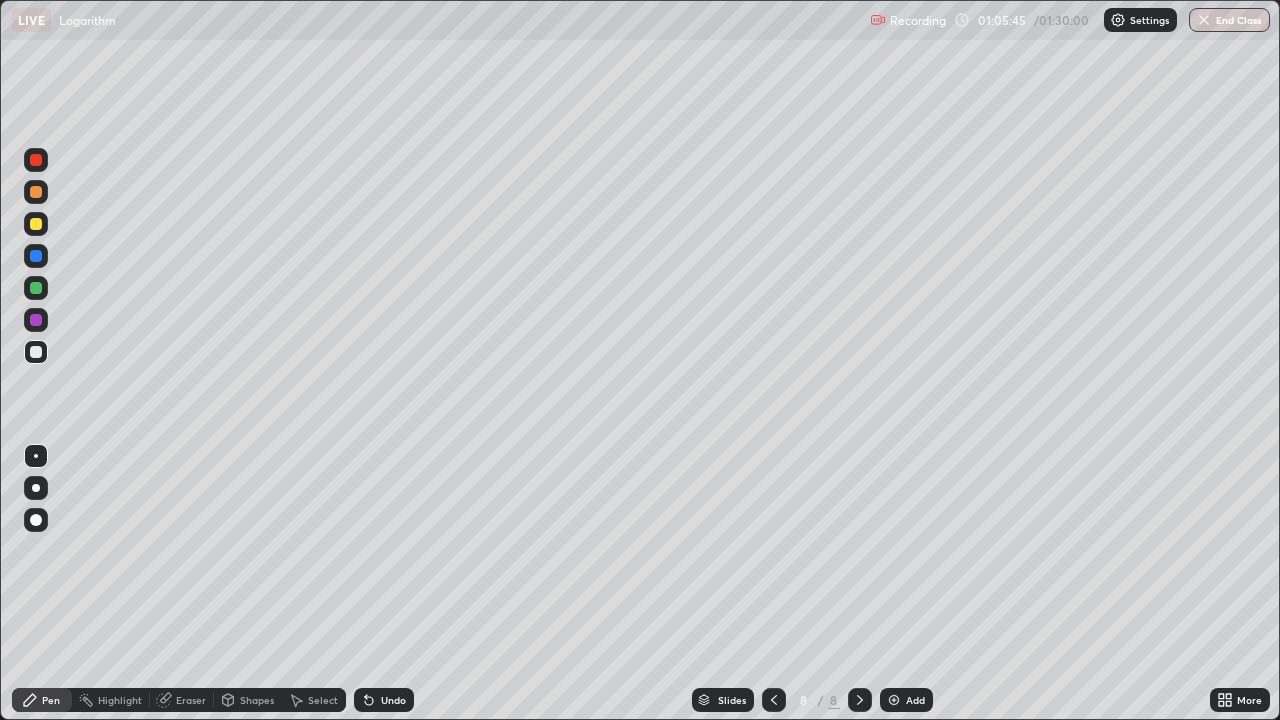 click at bounding box center [36, 256] 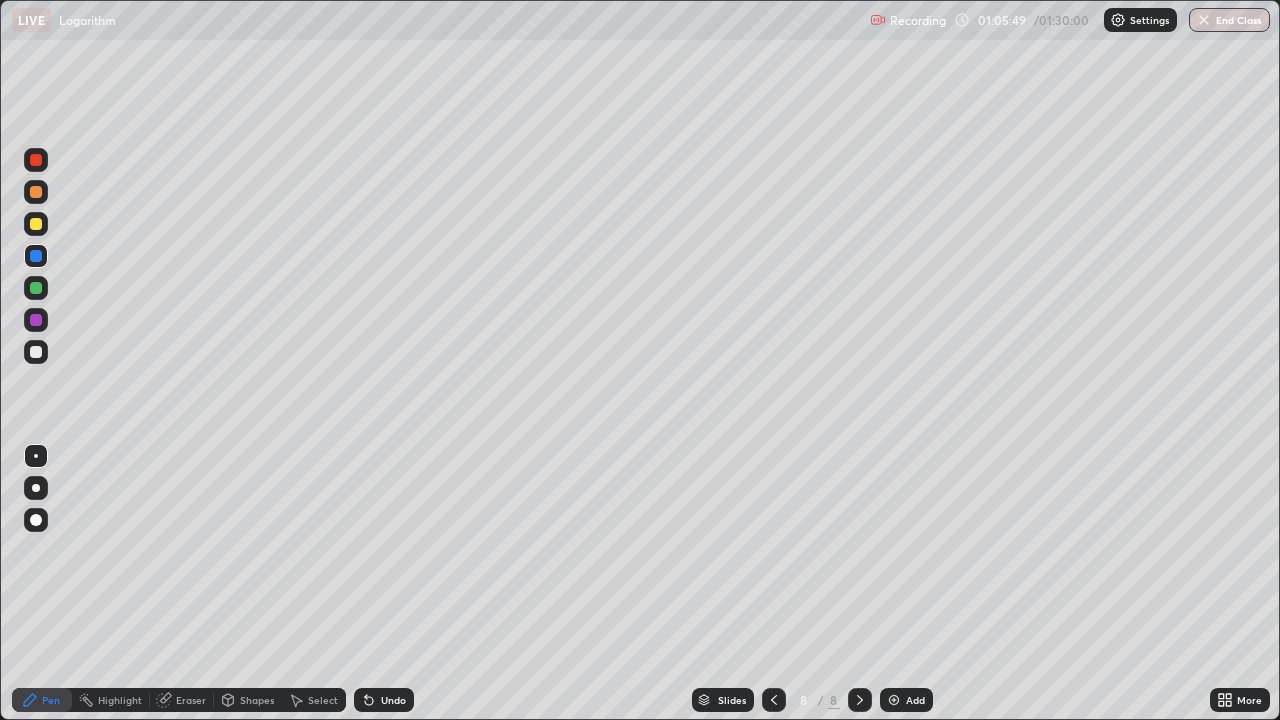 click at bounding box center (36, 352) 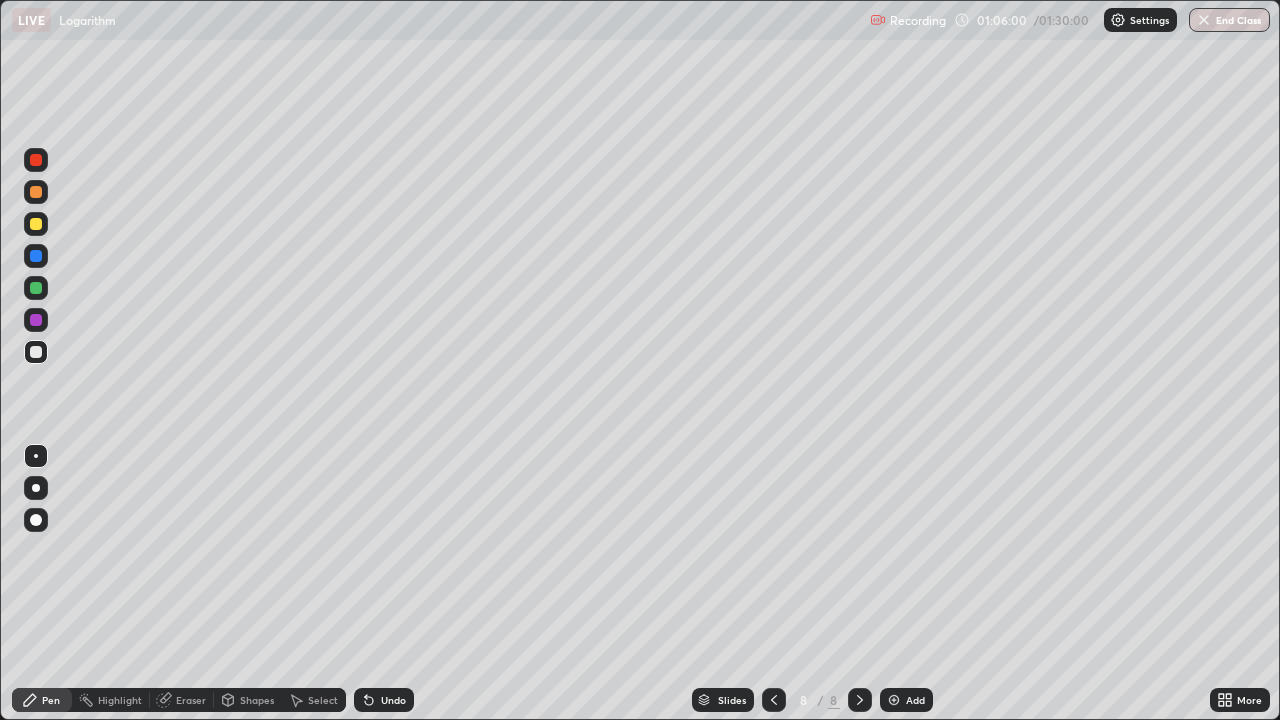 click on "Undo" at bounding box center [384, 700] 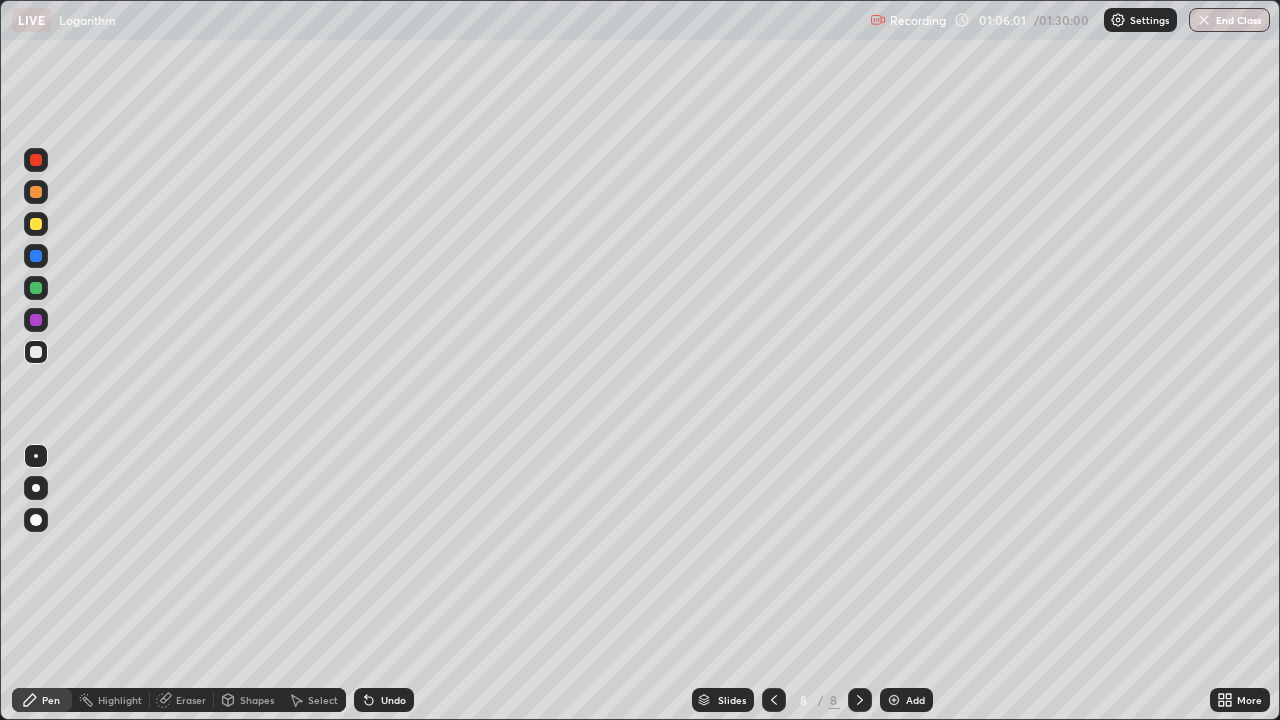 click on "Undo" at bounding box center (384, 700) 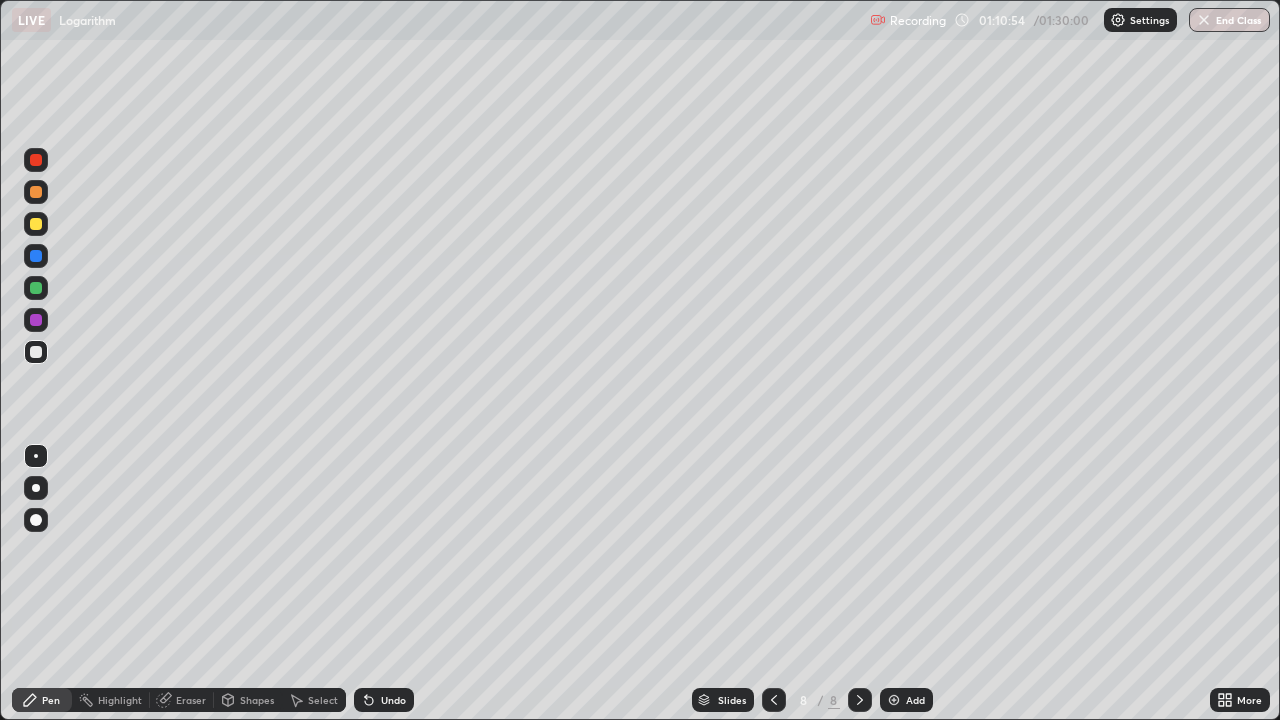 click at bounding box center (36, 288) 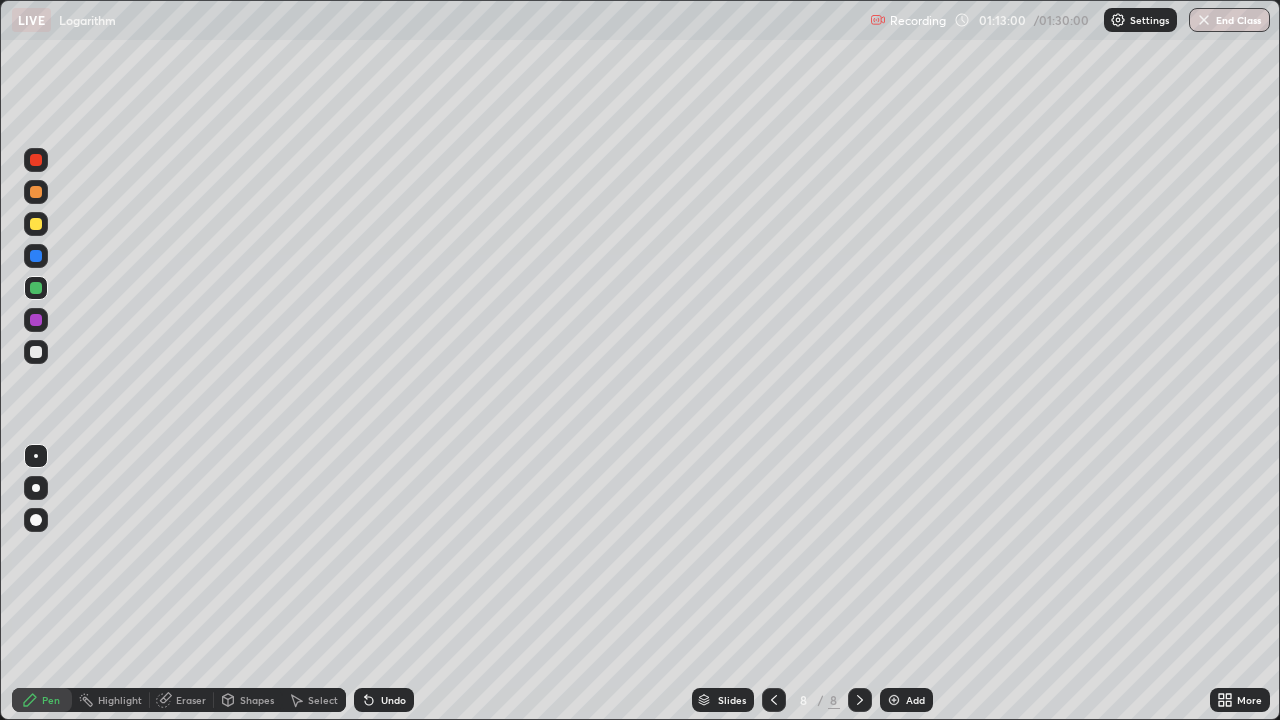 click at bounding box center (36, 352) 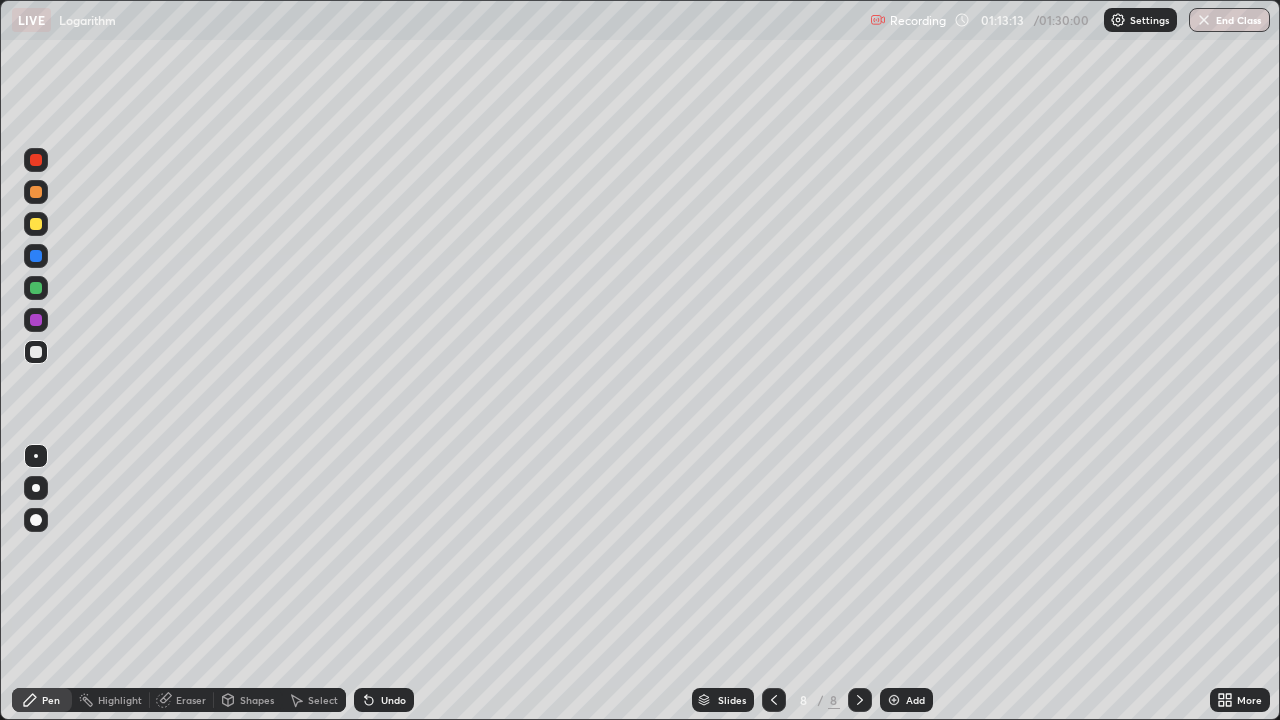 click on "Add" at bounding box center [915, 700] 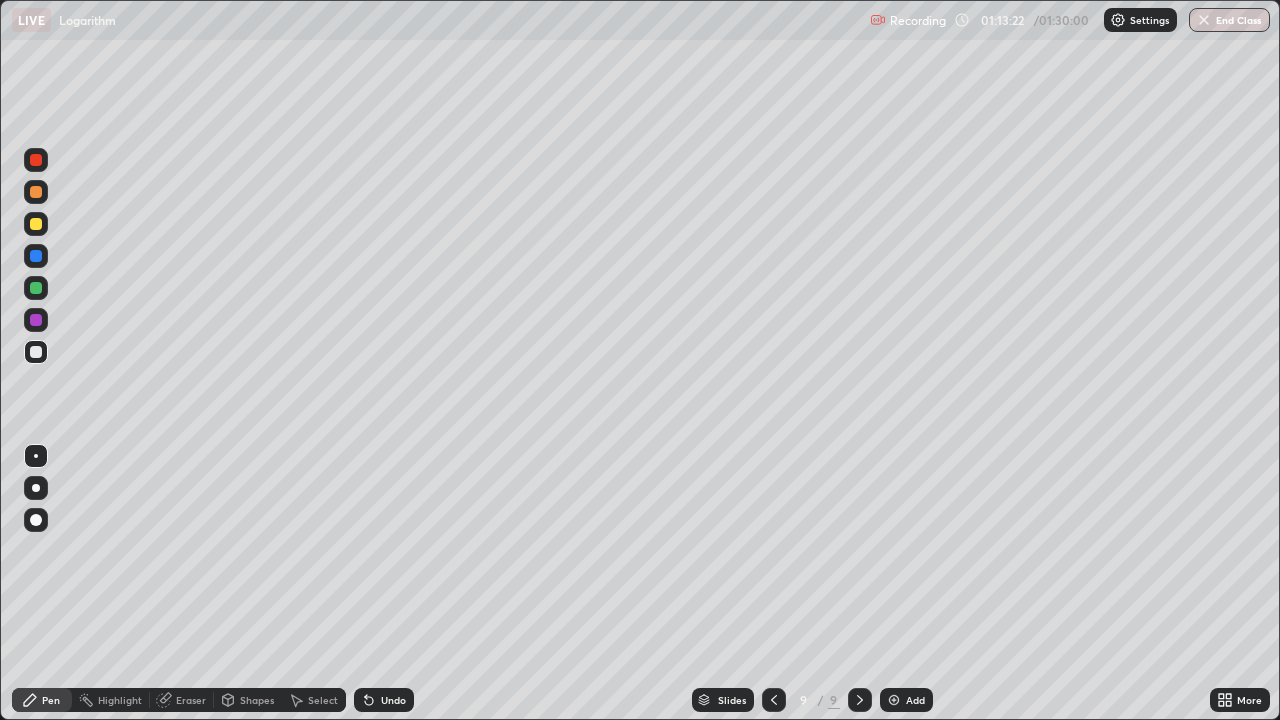 click at bounding box center [36, 224] 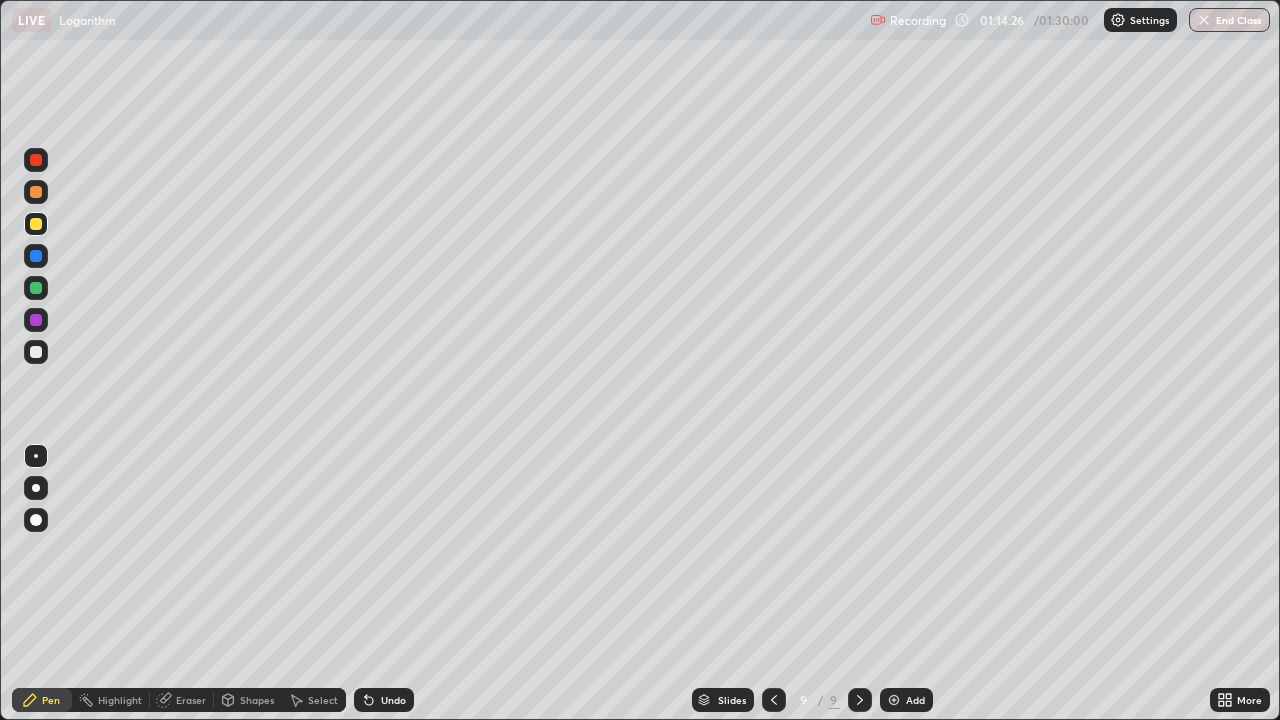 click at bounding box center (36, 288) 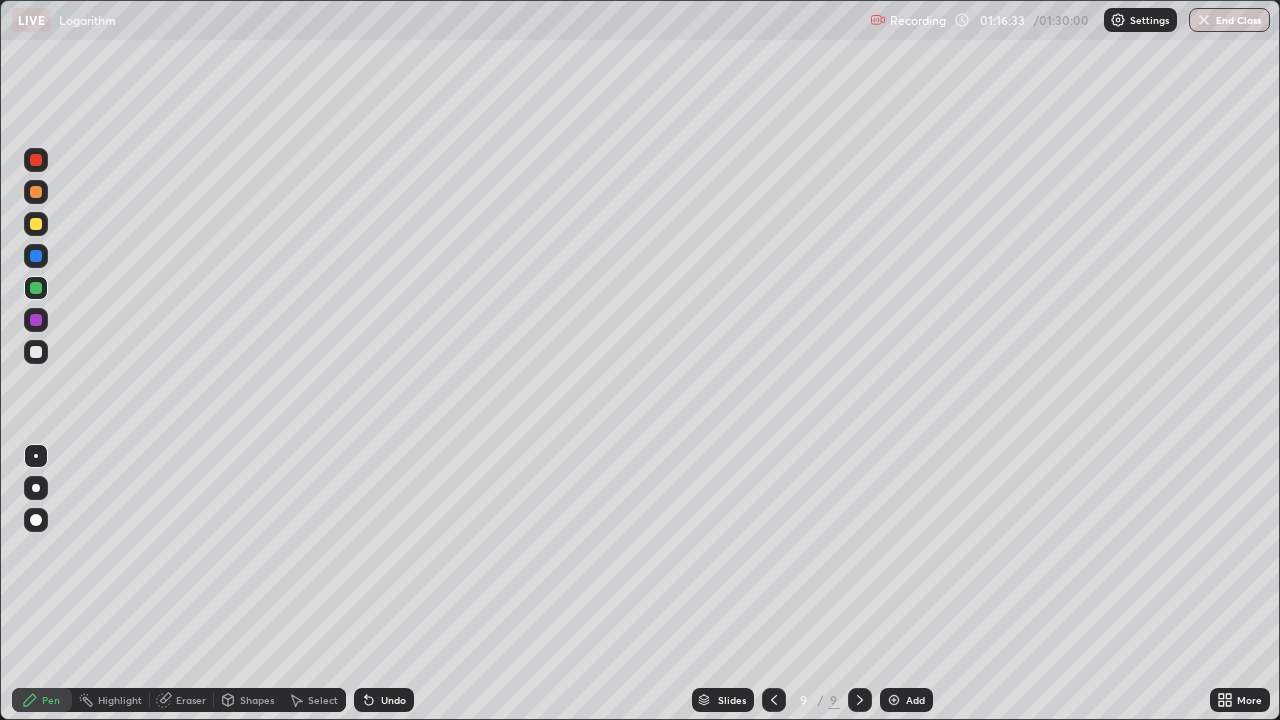 click on "End Class" at bounding box center [1229, 20] 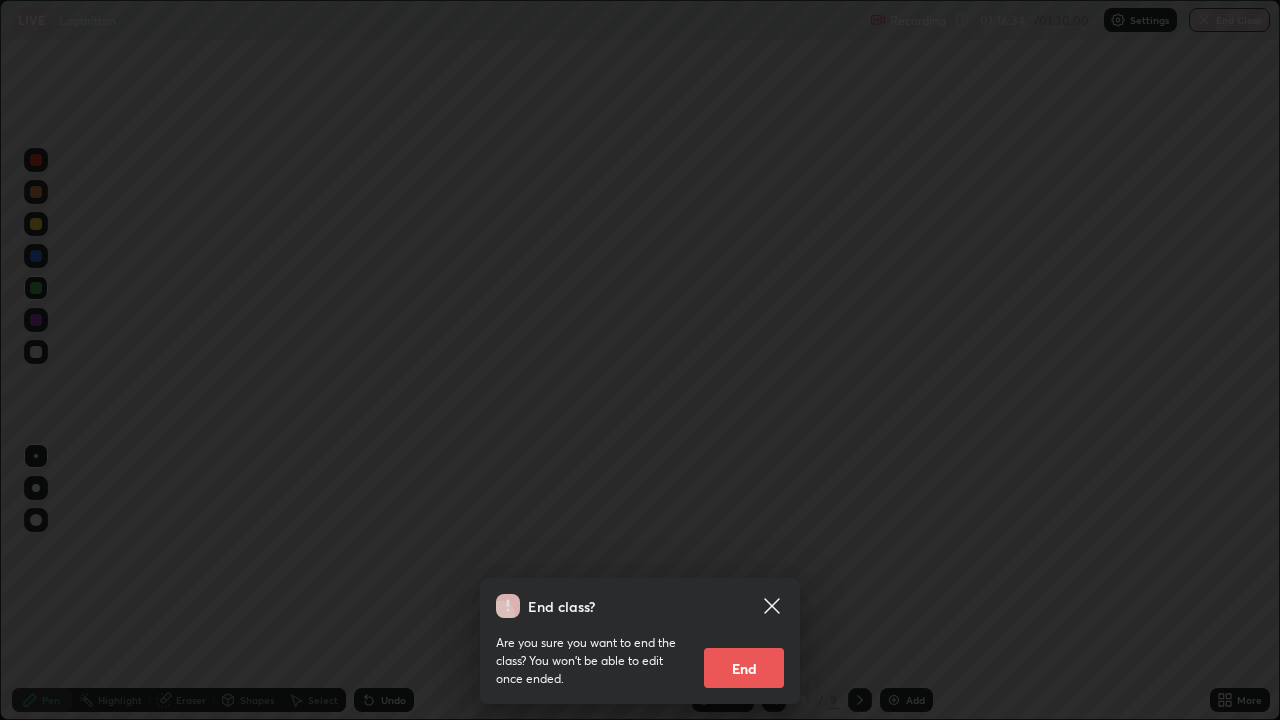 click on "End" at bounding box center [744, 668] 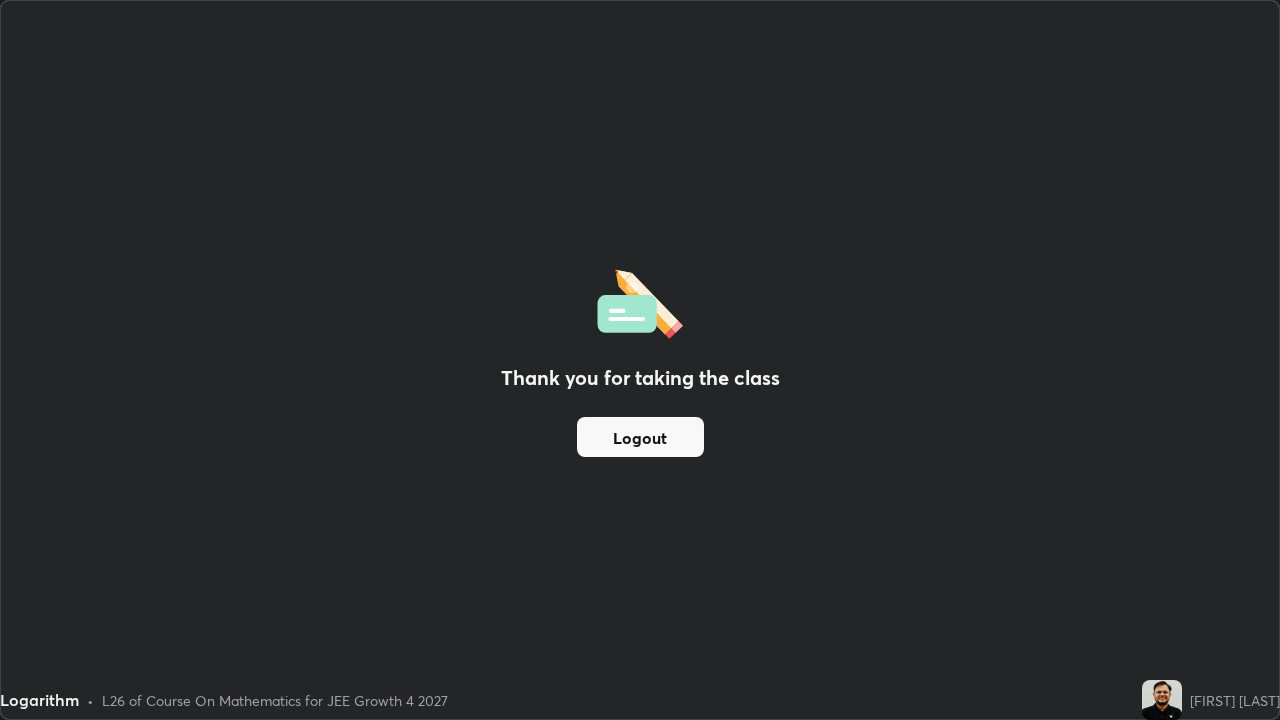click on "Logout" at bounding box center [640, 437] 